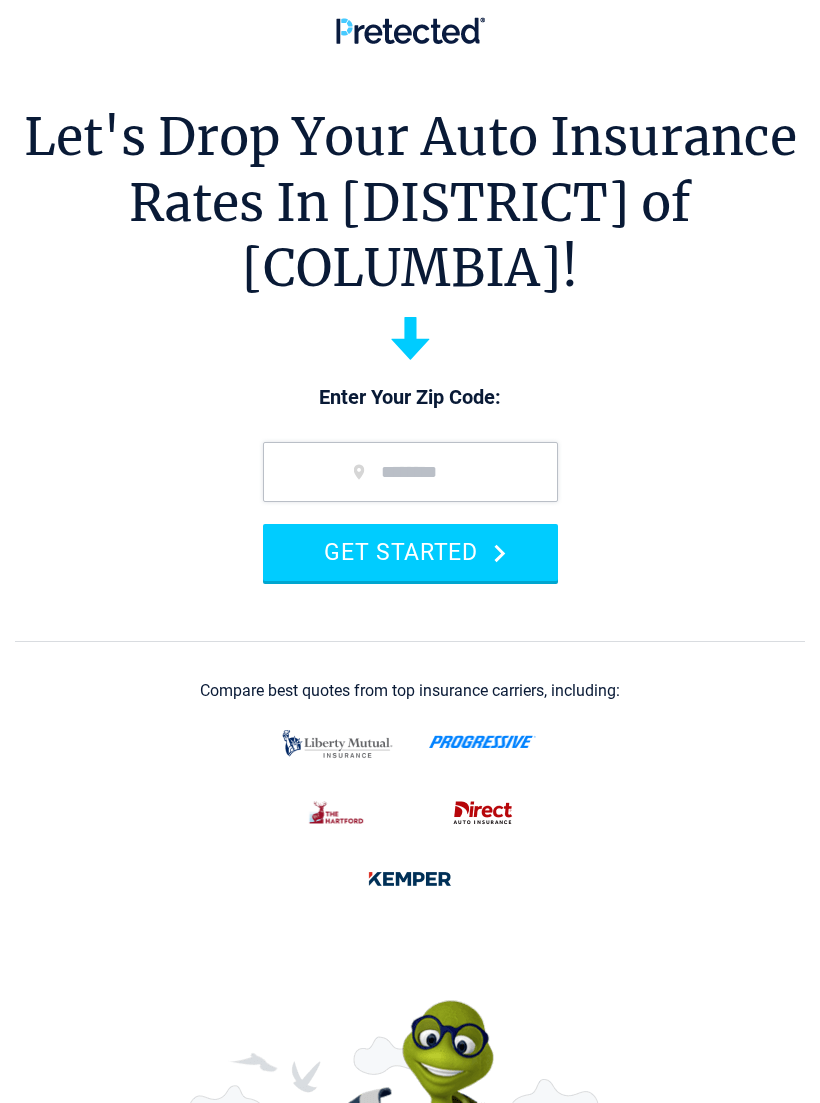 scroll, scrollTop: 0, scrollLeft: 0, axis: both 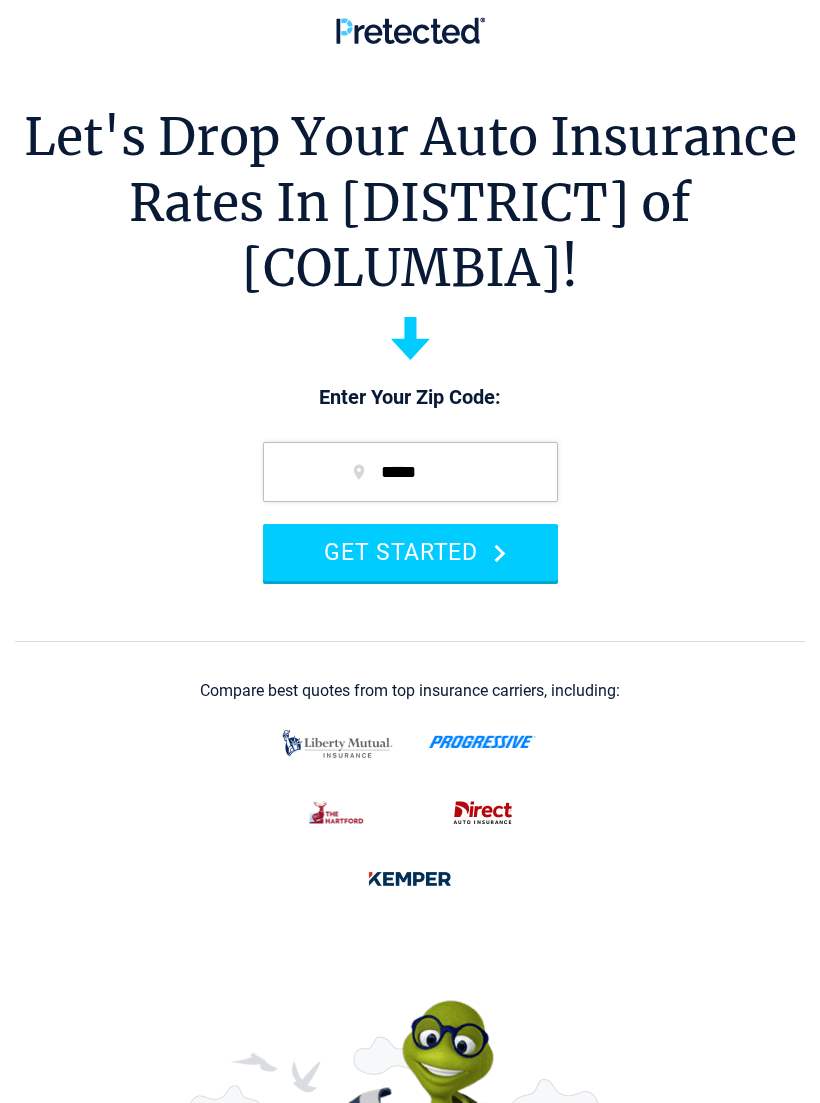 click on "GET STARTED" at bounding box center (410, 552) 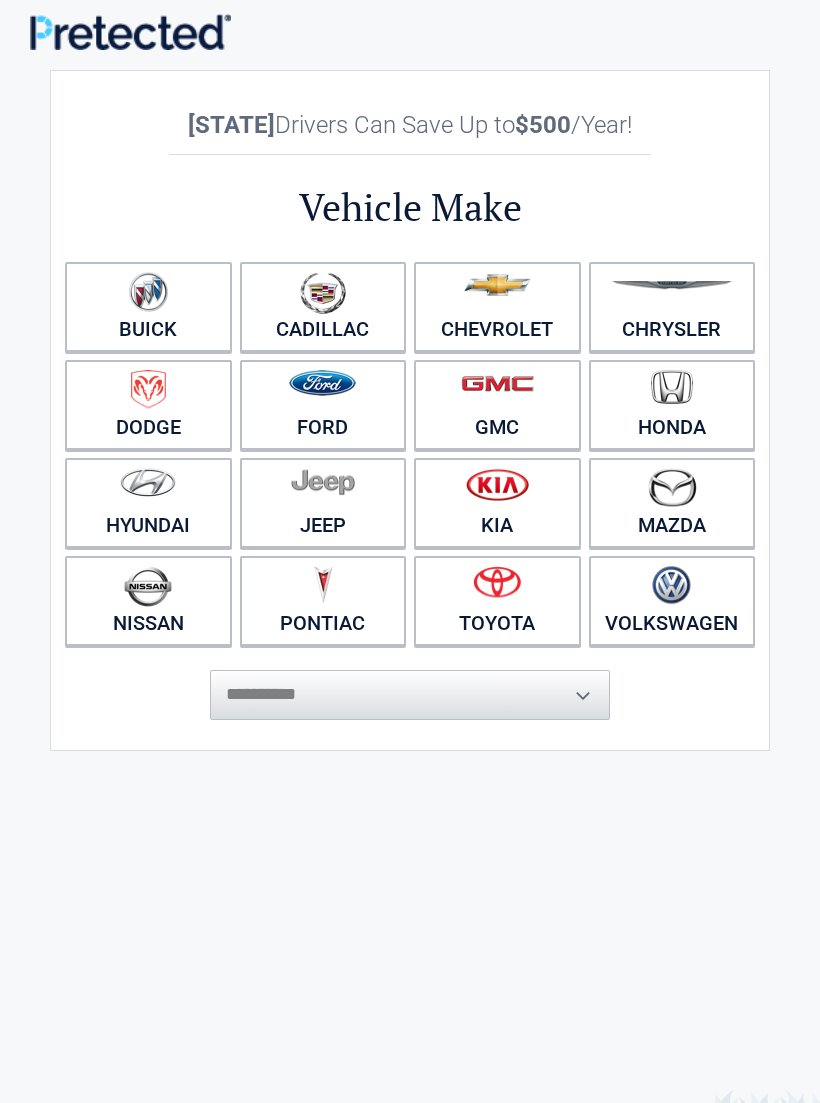 scroll, scrollTop: 0, scrollLeft: 0, axis: both 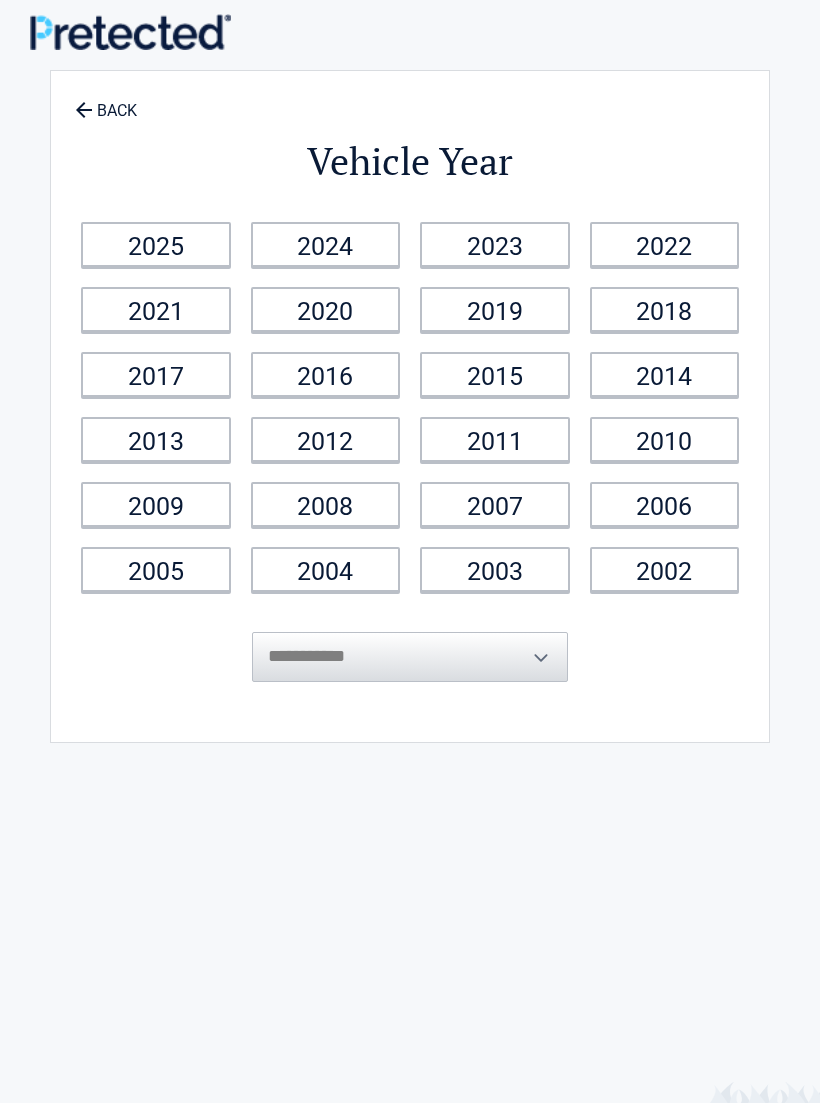 click on "2021" at bounding box center [156, 309] 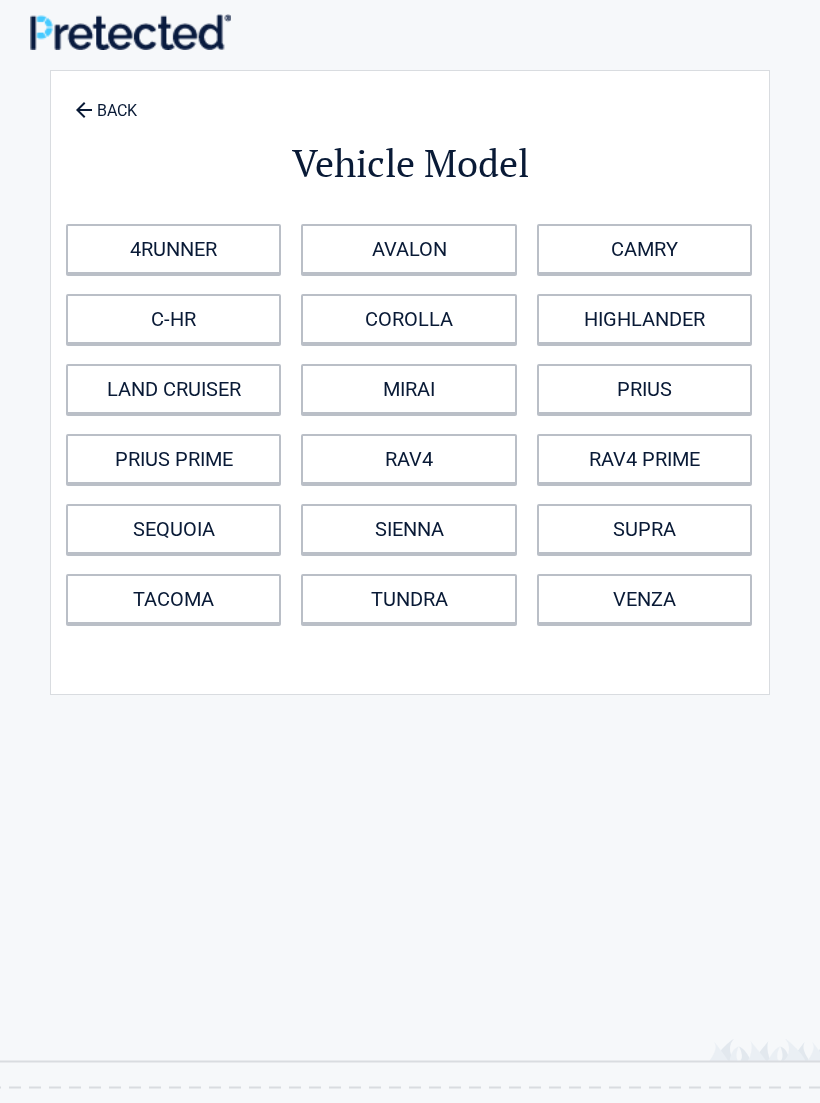 click on "COROLLA" at bounding box center (408, 319) 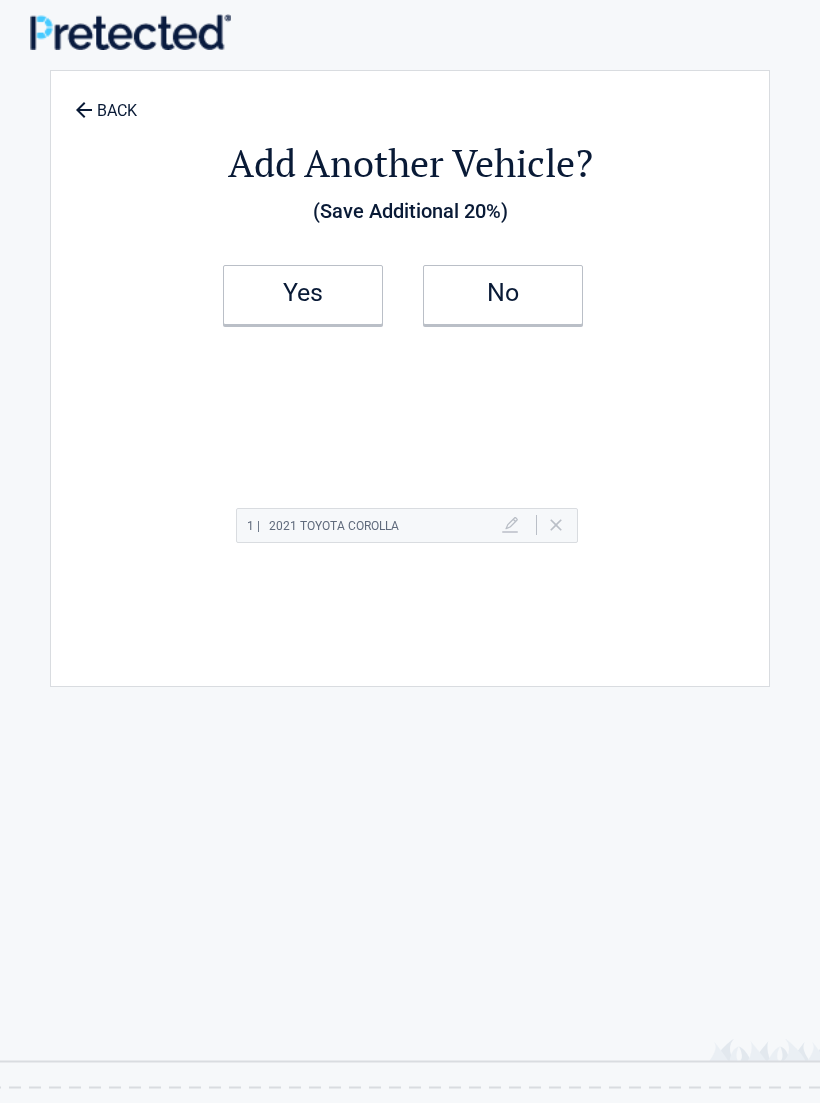 click on "No" at bounding box center [503, 295] 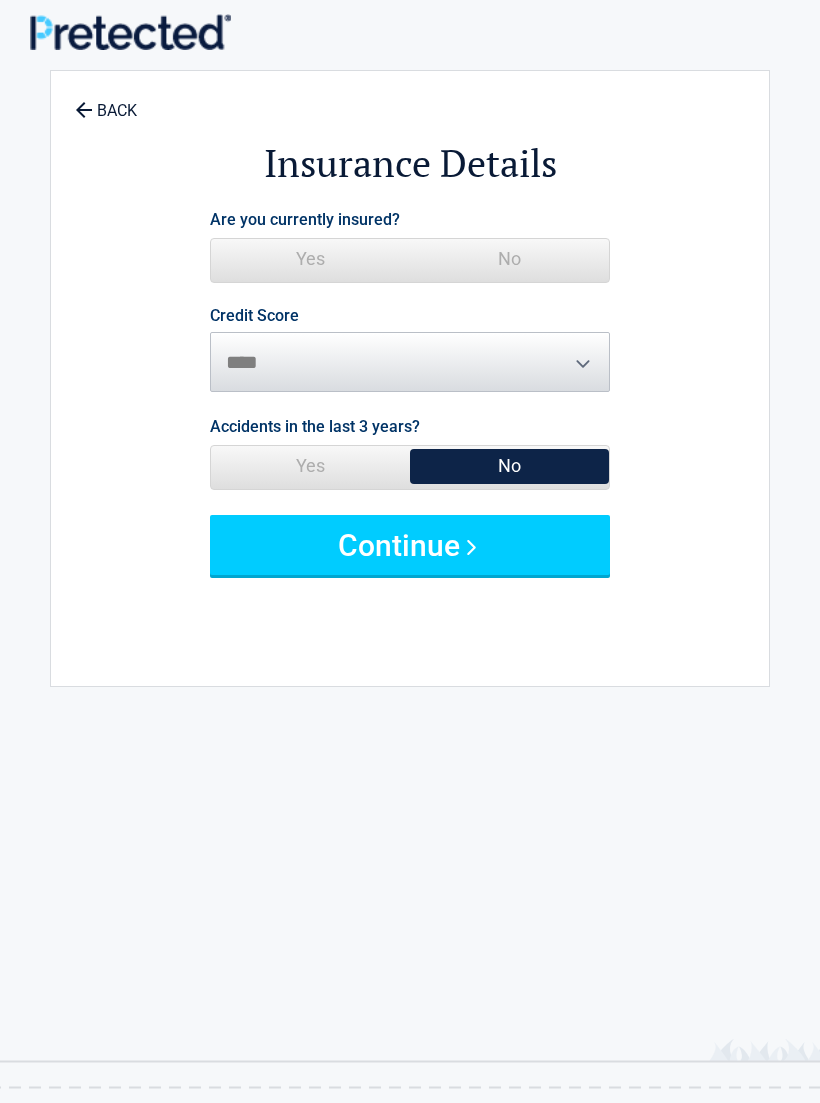 click on "No" at bounding box center (509, 259) 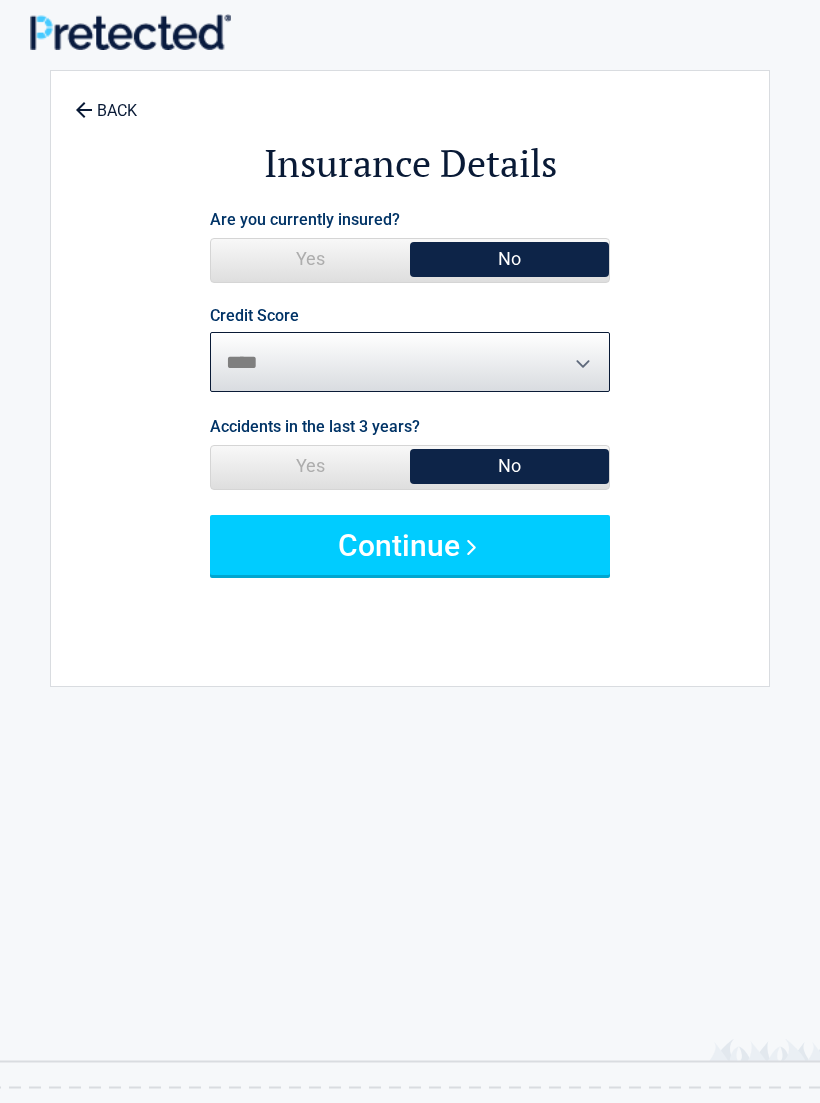 click on "*********
****
*******
****" at bounding box center (410, 362) 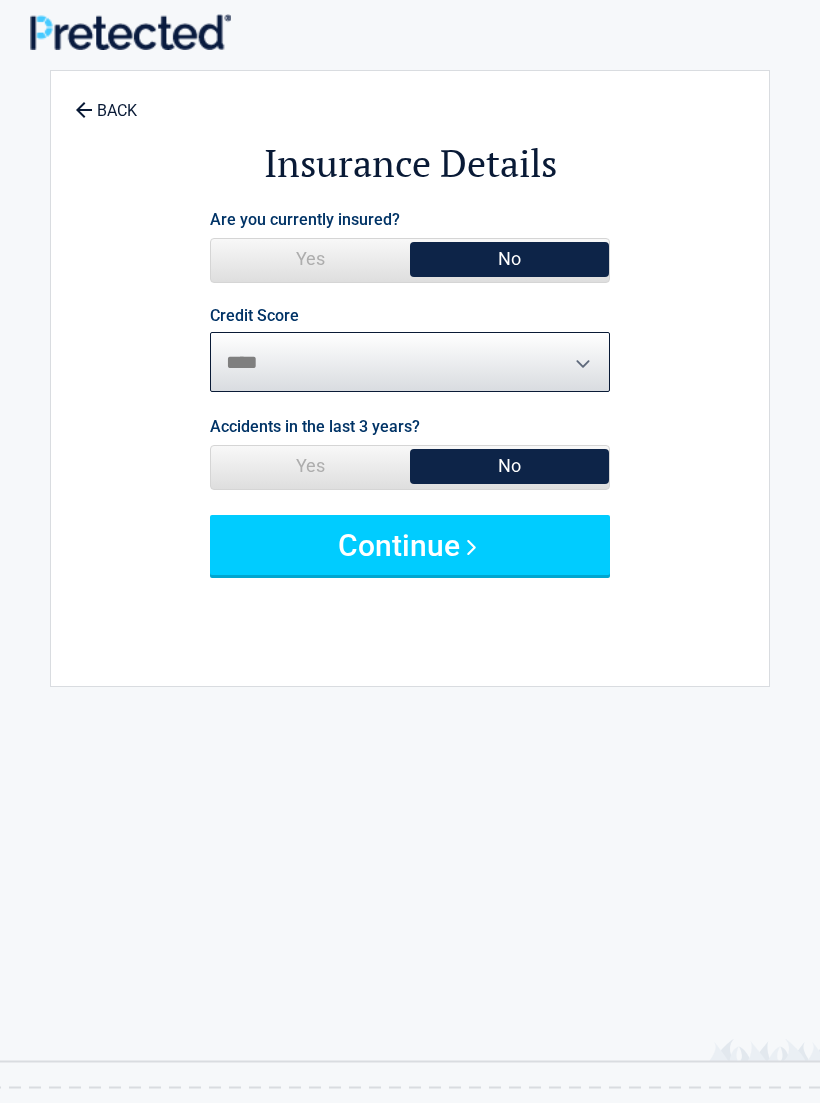 select on "****" 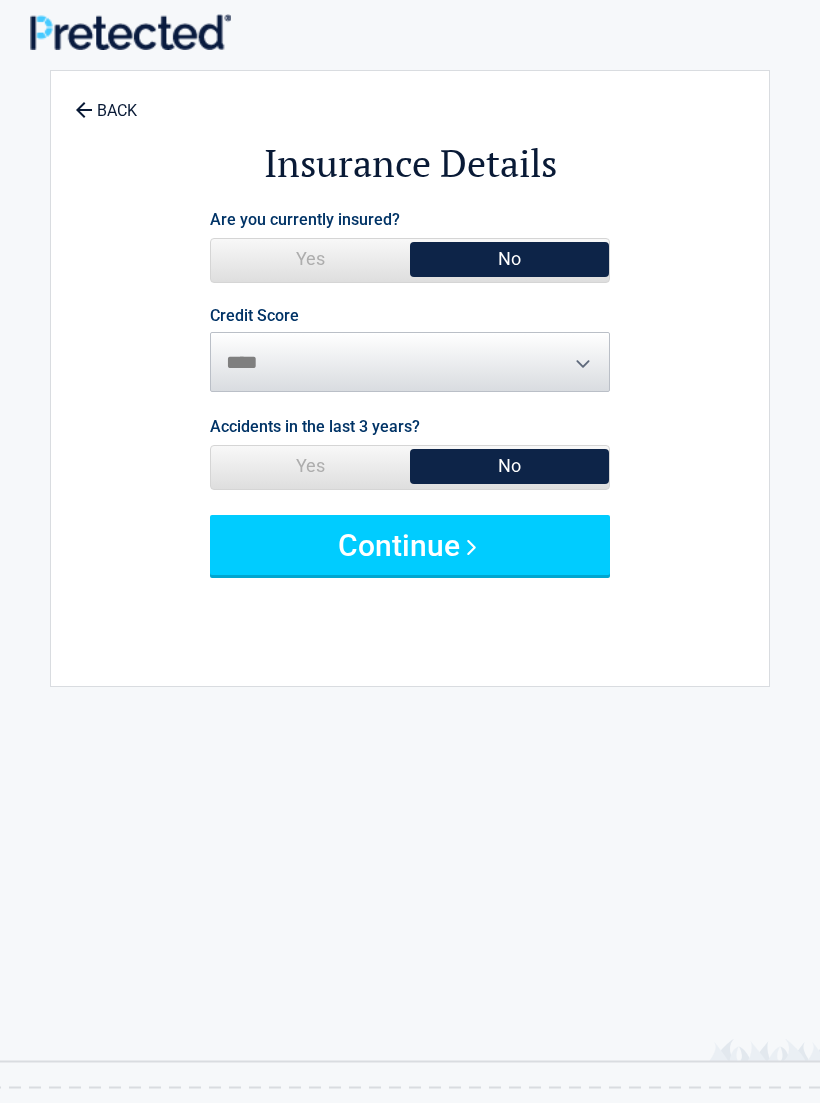 click on "Continue" at bounding box center [410, 545] 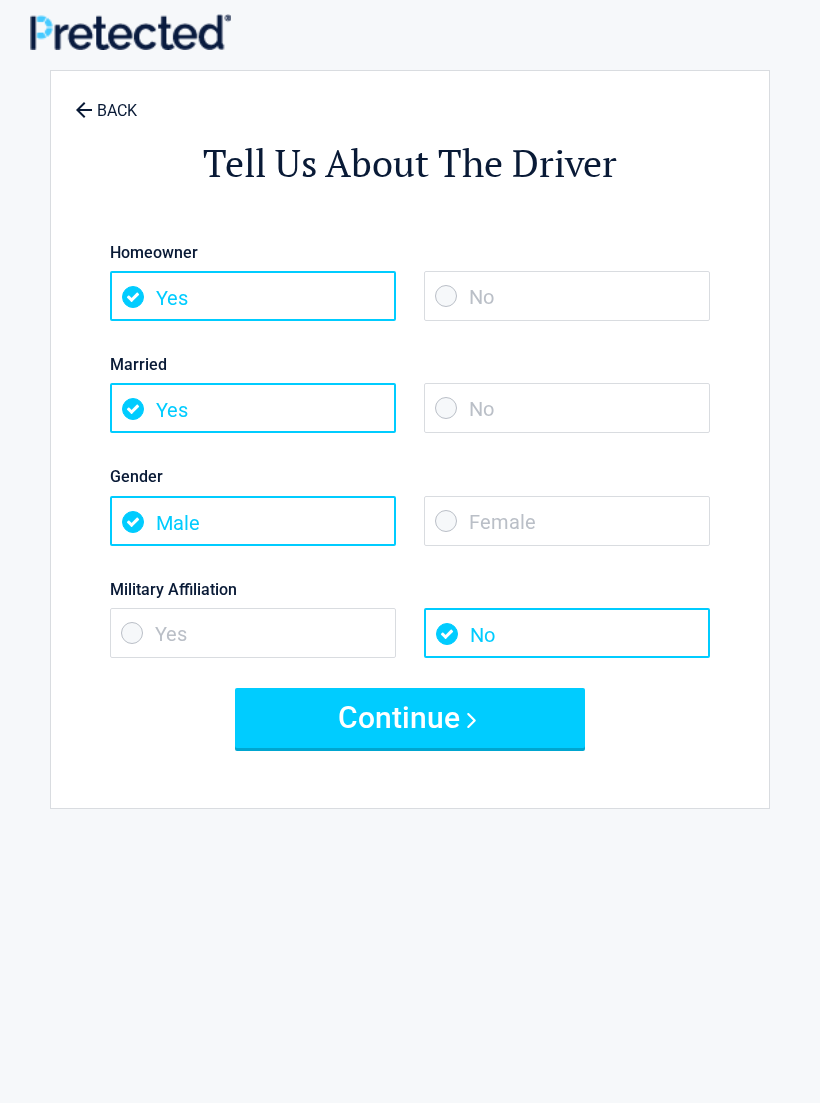 click on "Gender" at bounding box center [410, 476] 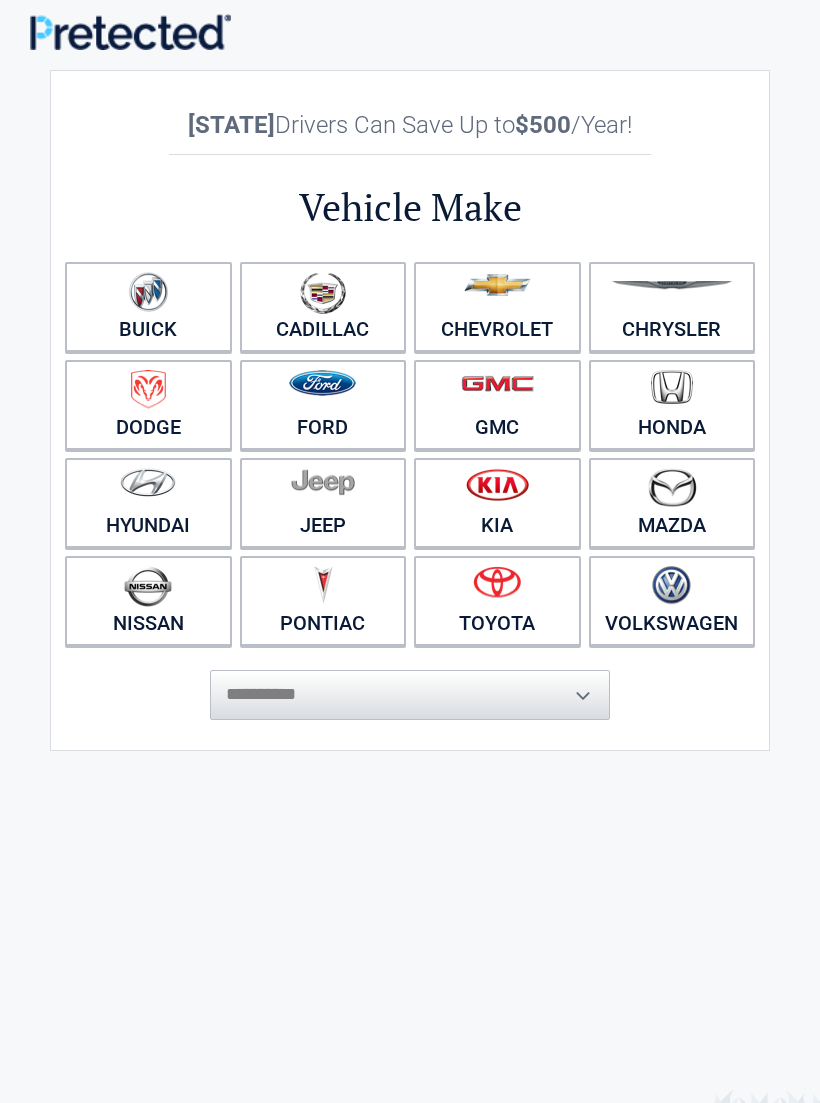scroll, scrollTop: 0, scrollLeft: 0, axis: both 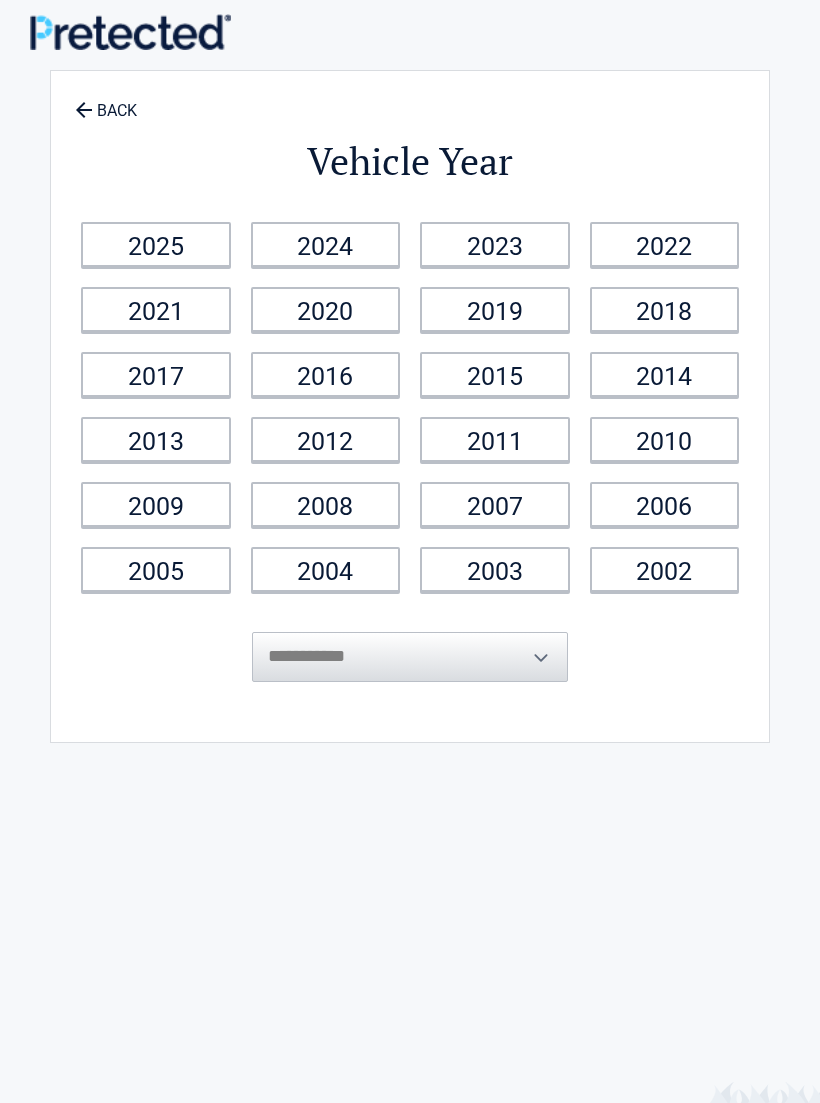 click on "2021" at bounding box center (156, 309) 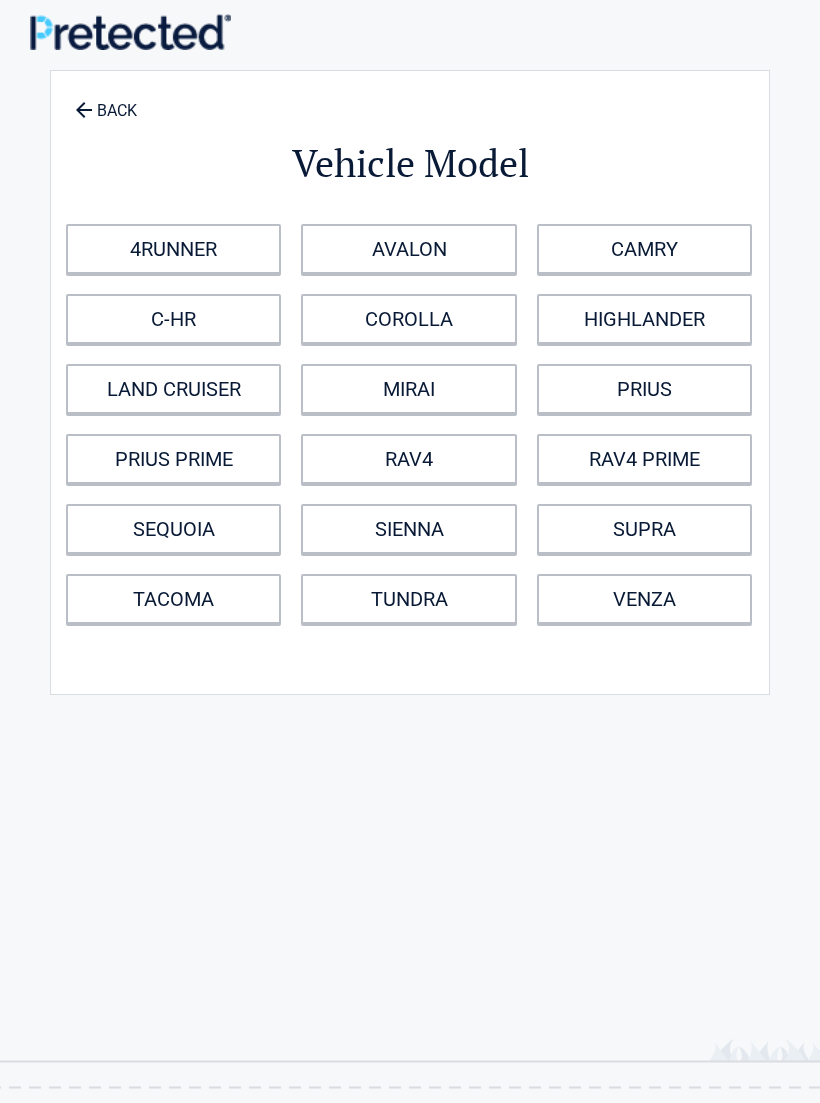 click on "COROLLA" at bounding box center (408, 319) 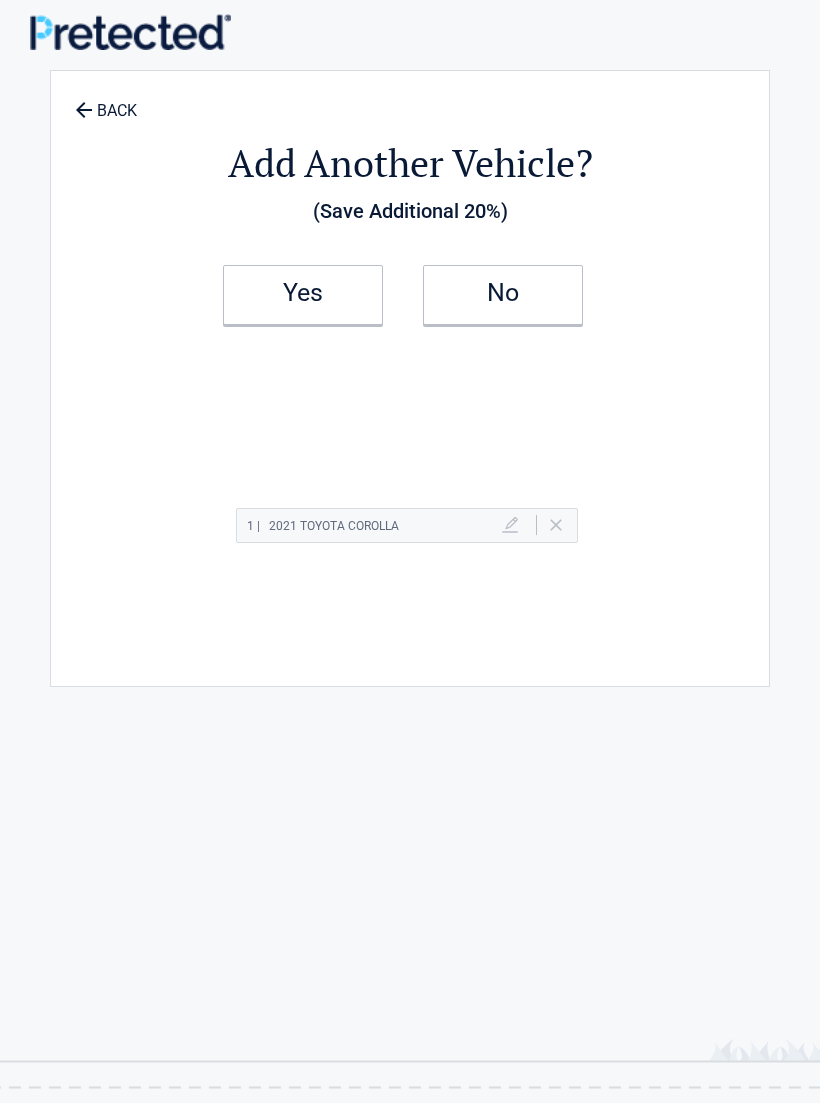 click on "No" at bounding box center [503, 293] 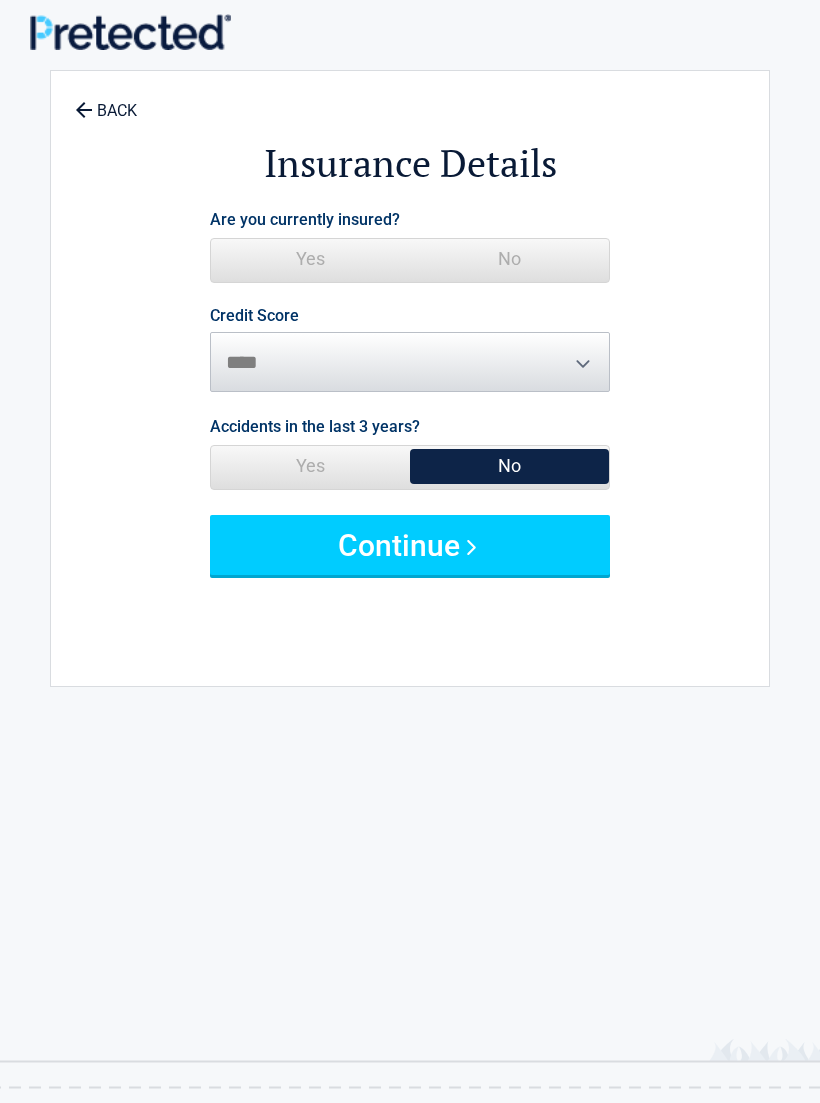 click on "No" at bounding box center [509, 259] 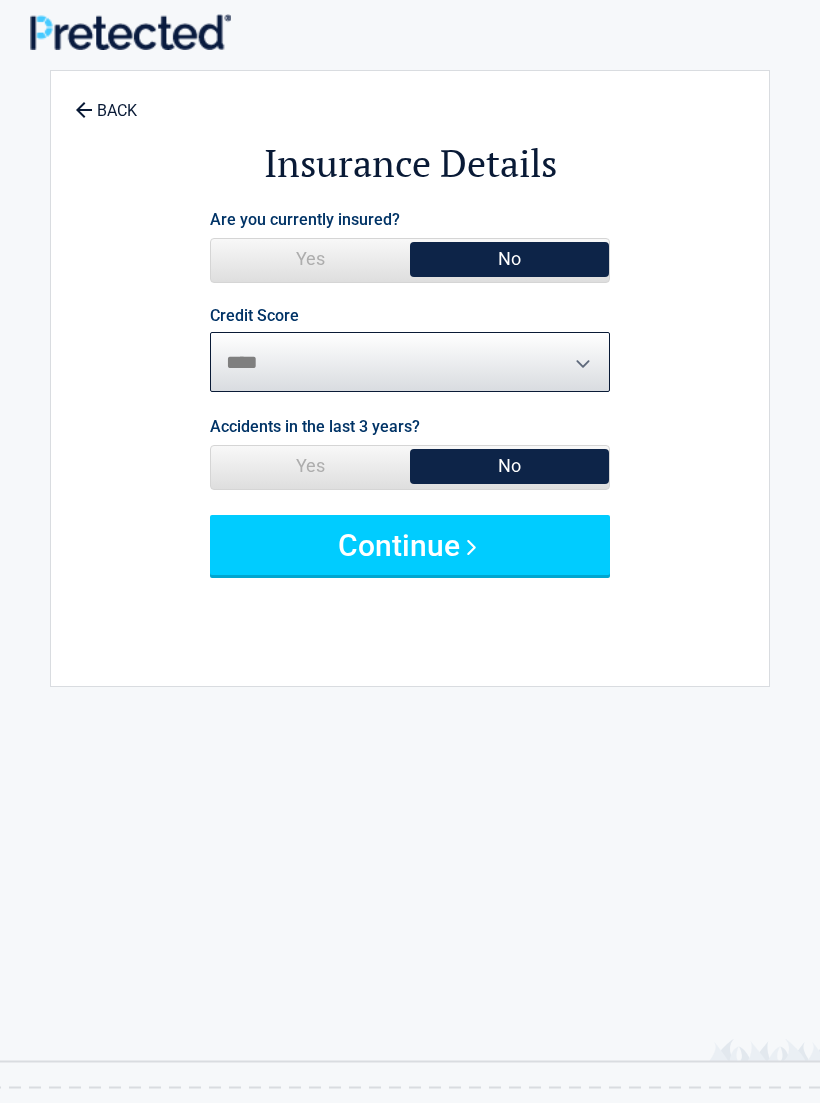 click on "*********
****
*******
****" at bounding box center (410, 362) 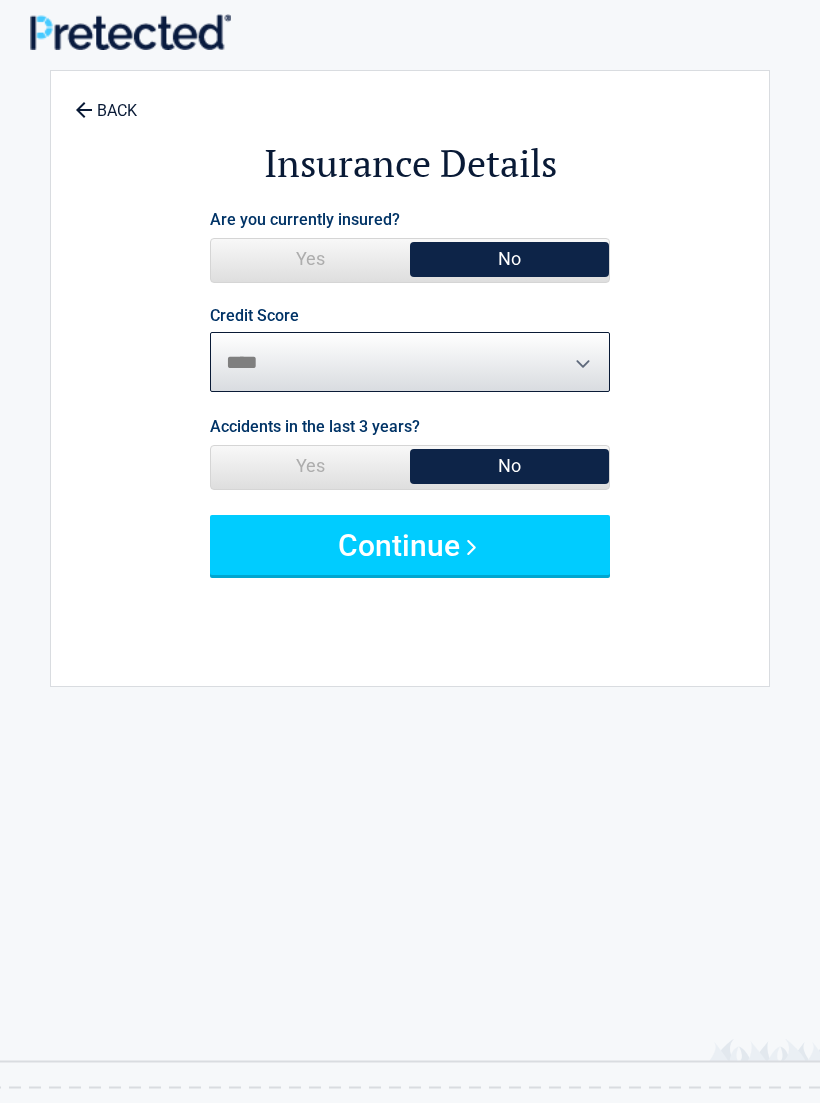 select on "****" 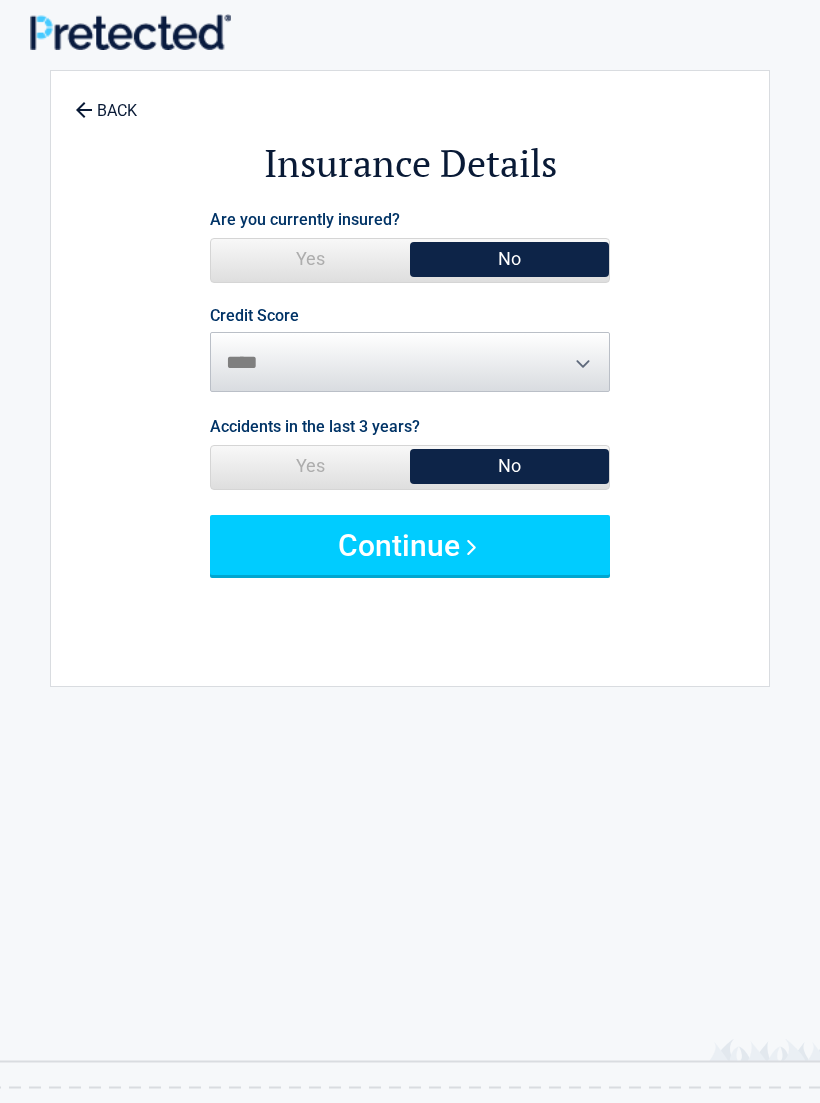 click on "Continue" at bounding box center [410, 545] 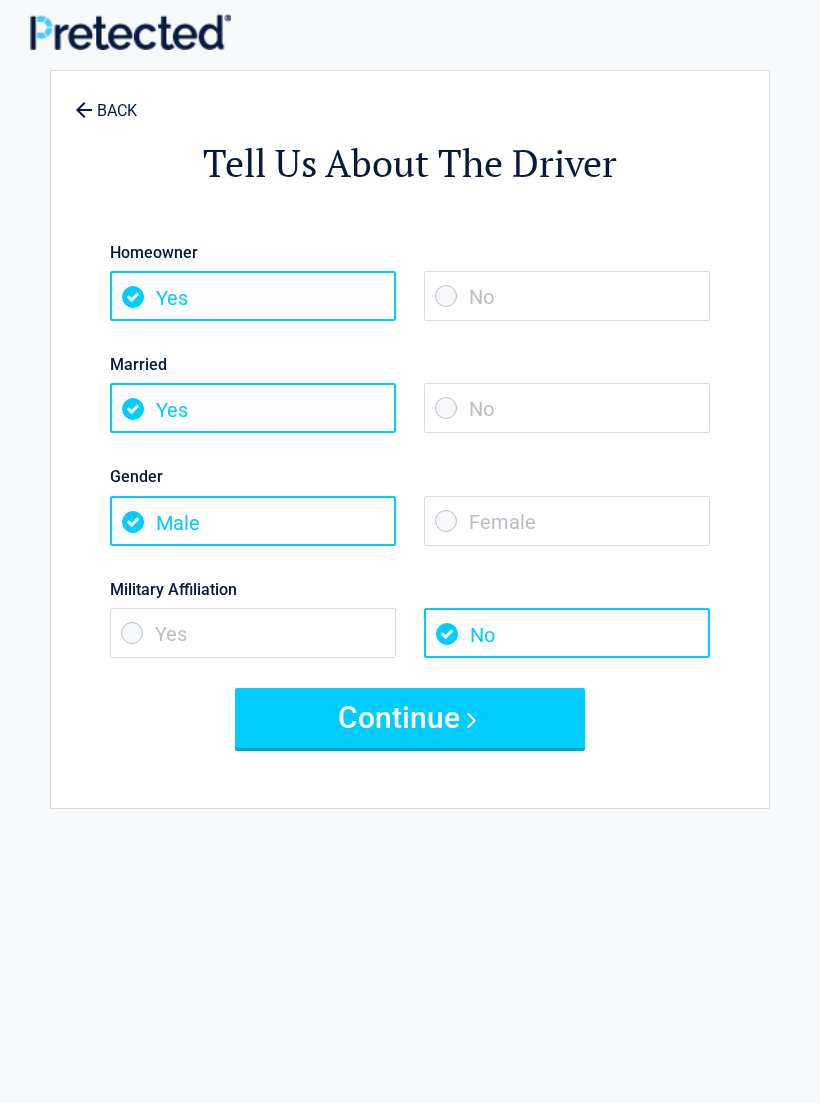 click on "No" at bounding box center (567, 296) 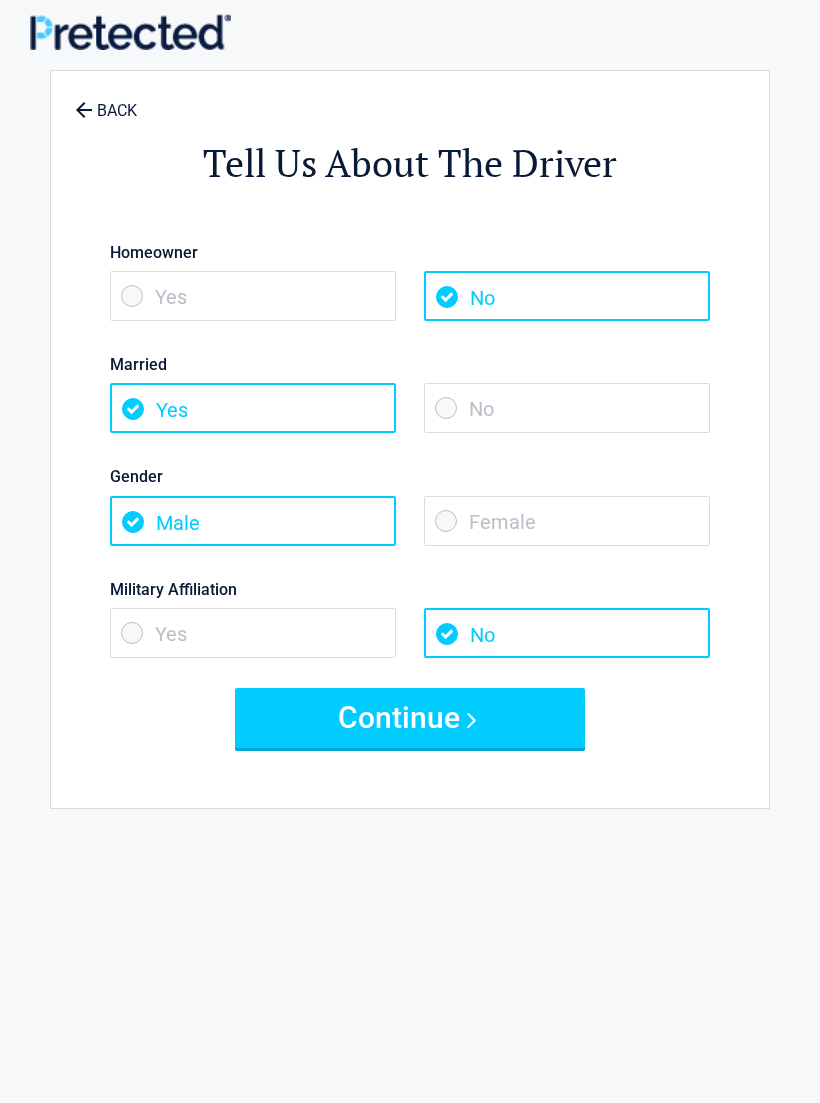 click on "No" at bounding box center [567, 633] 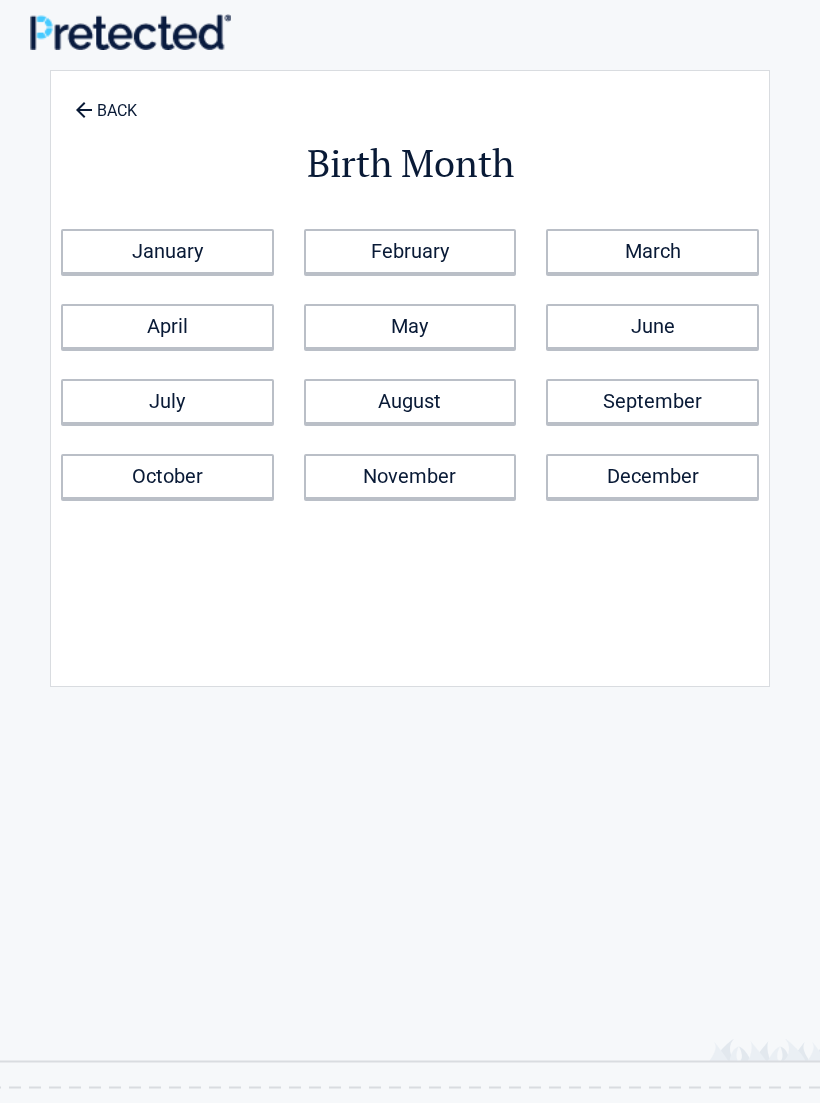 click on "February" at bounding box center (410, 251) 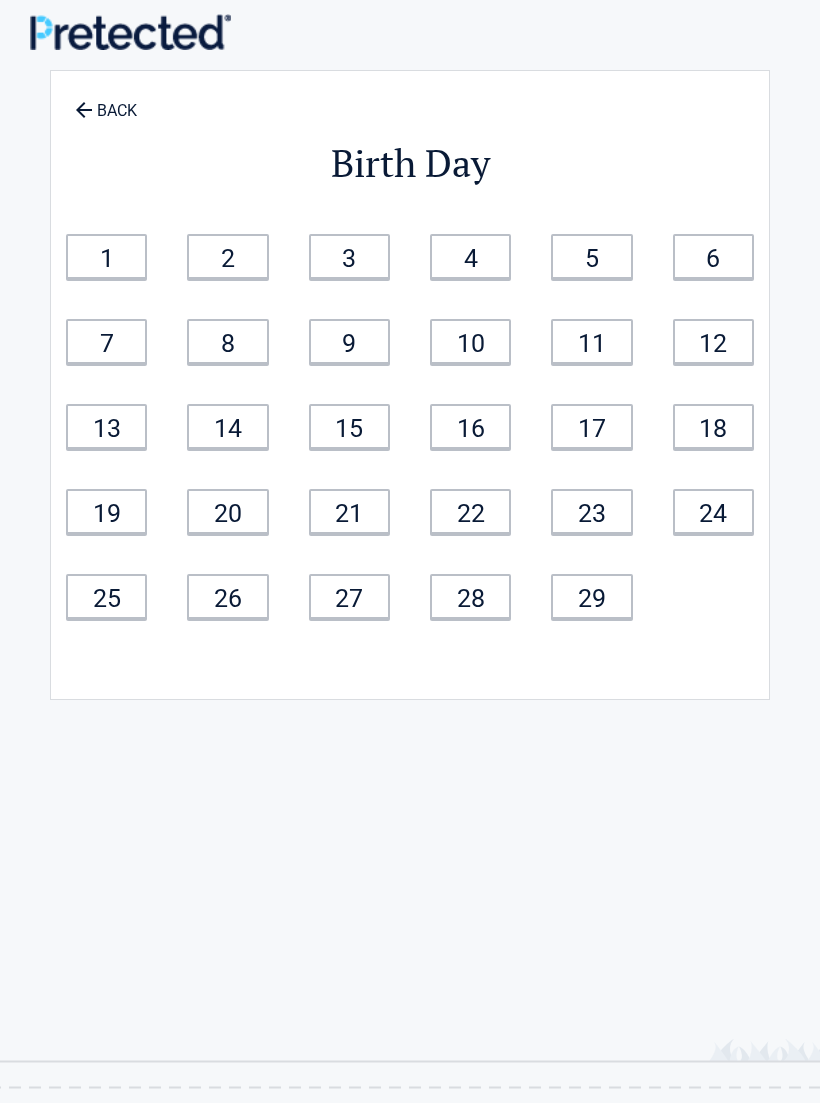 click on "23" at bounding box center (591, 511) 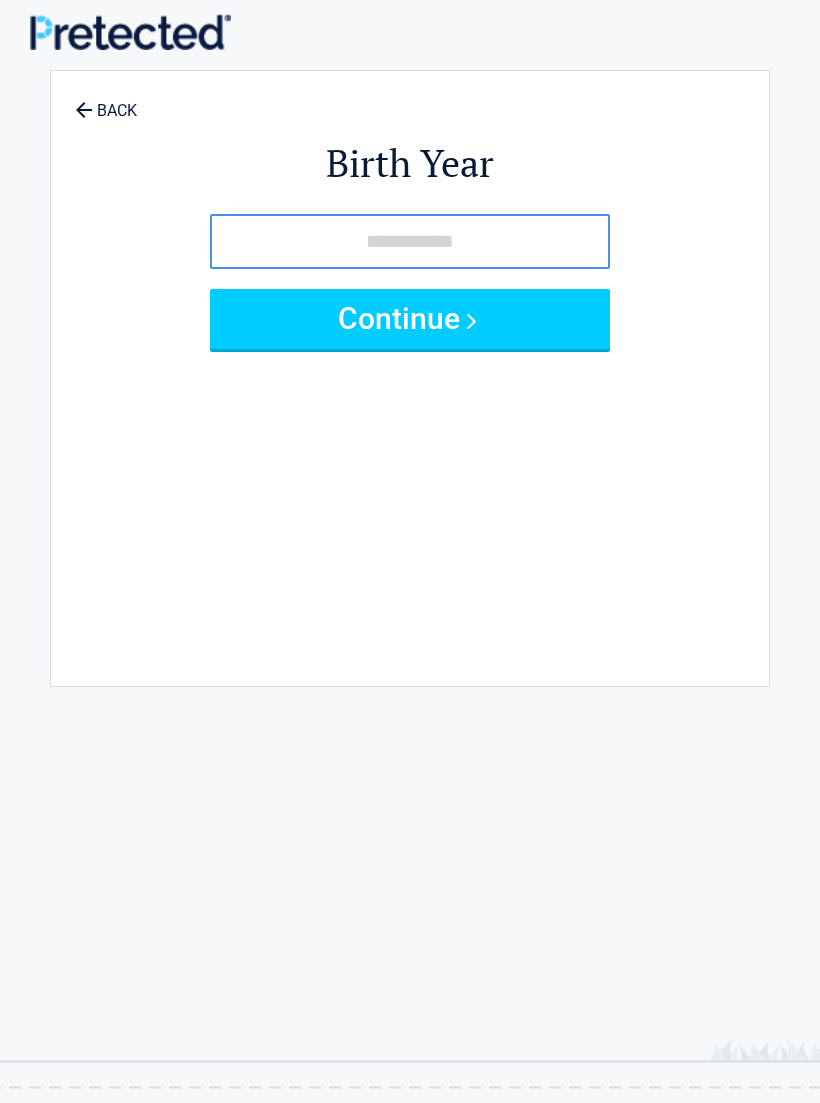 click at bounding box center (410, 241) 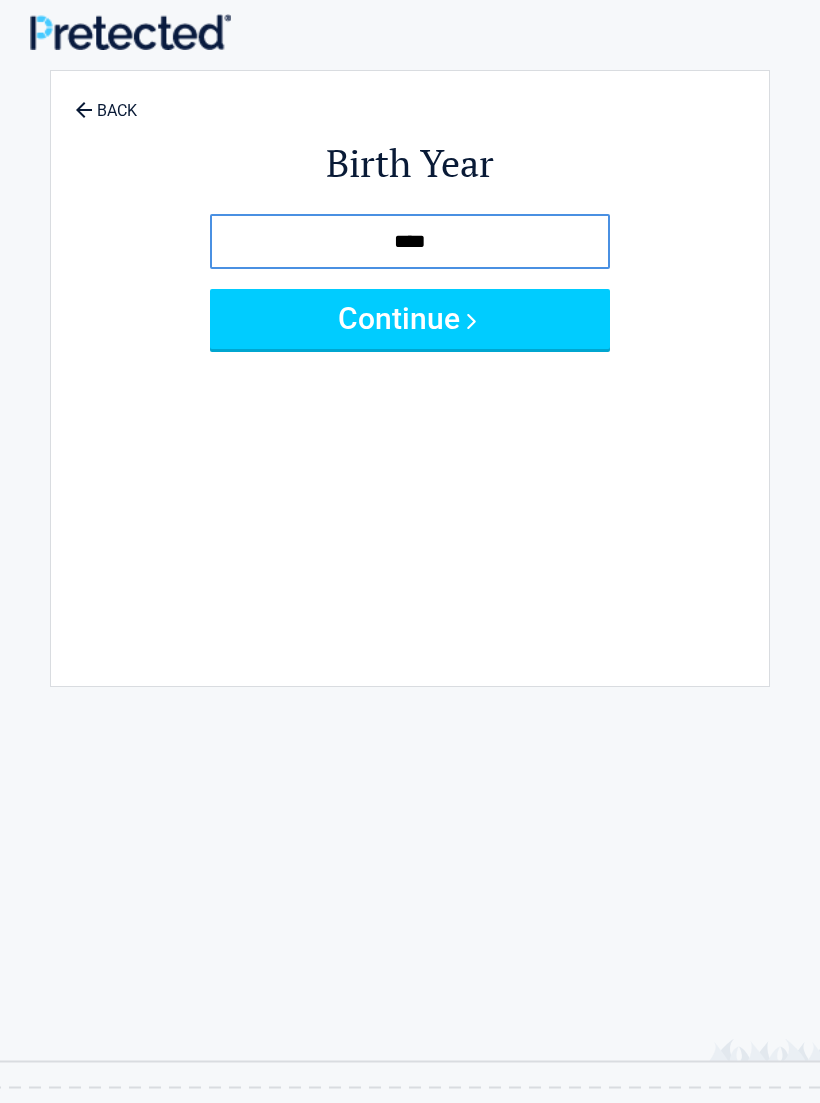 type on "****" 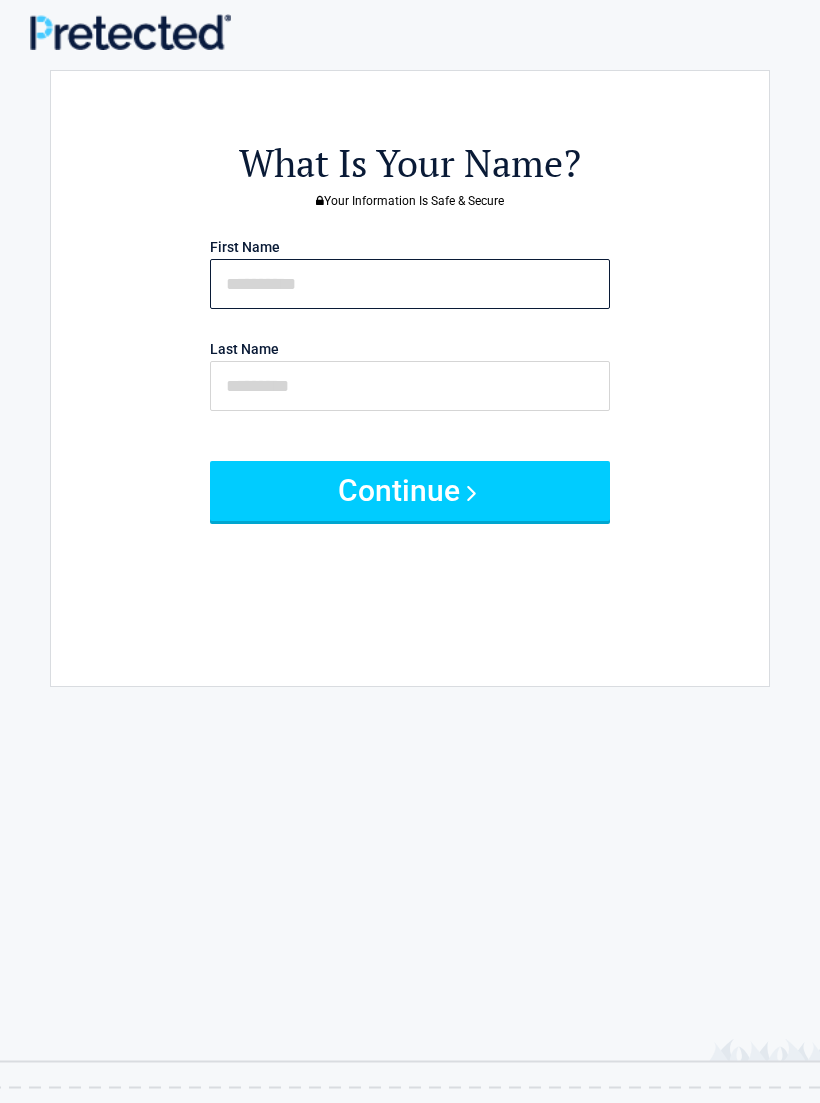 click at bounding box center (410, 284) 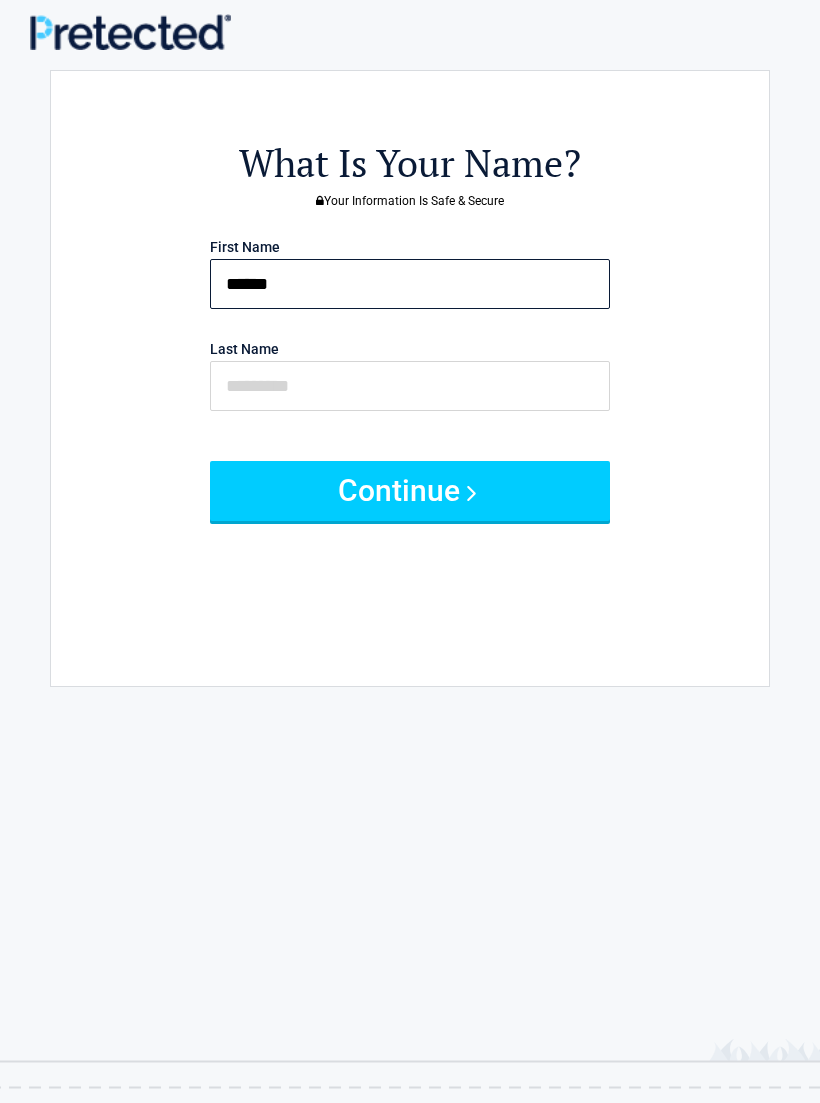 type on "******" 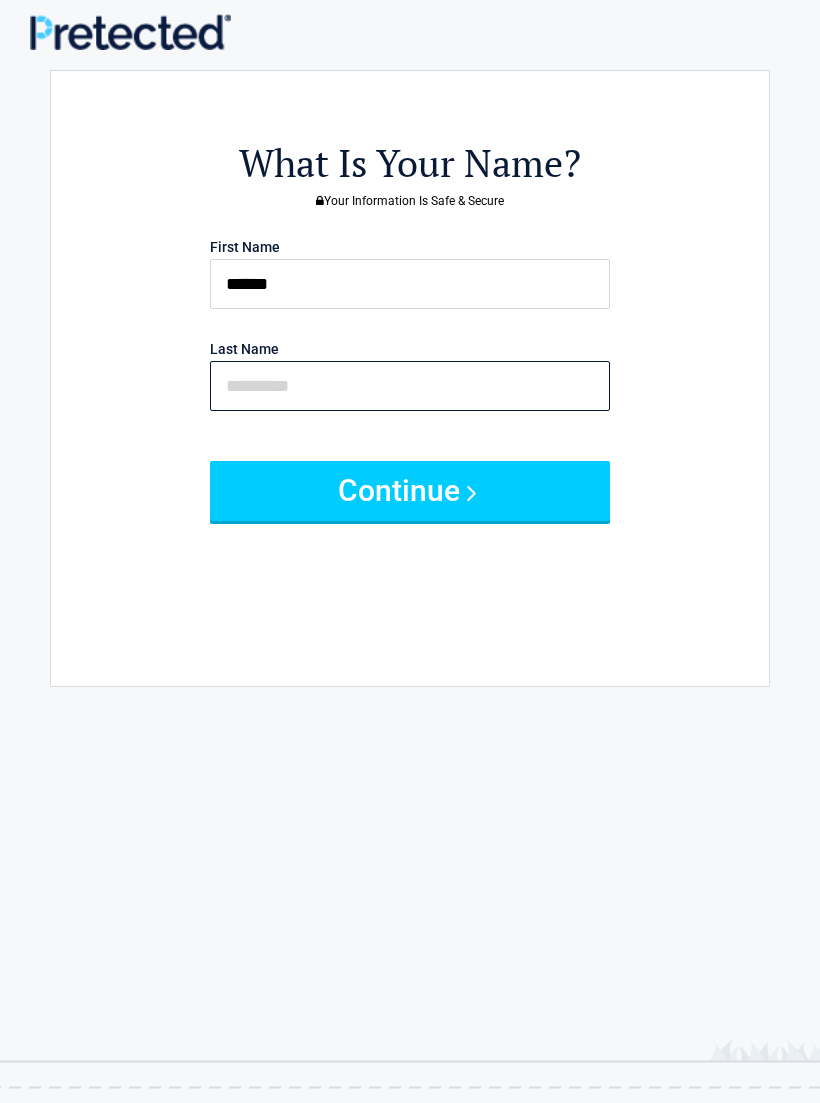 click at bounding box center [410, 386] 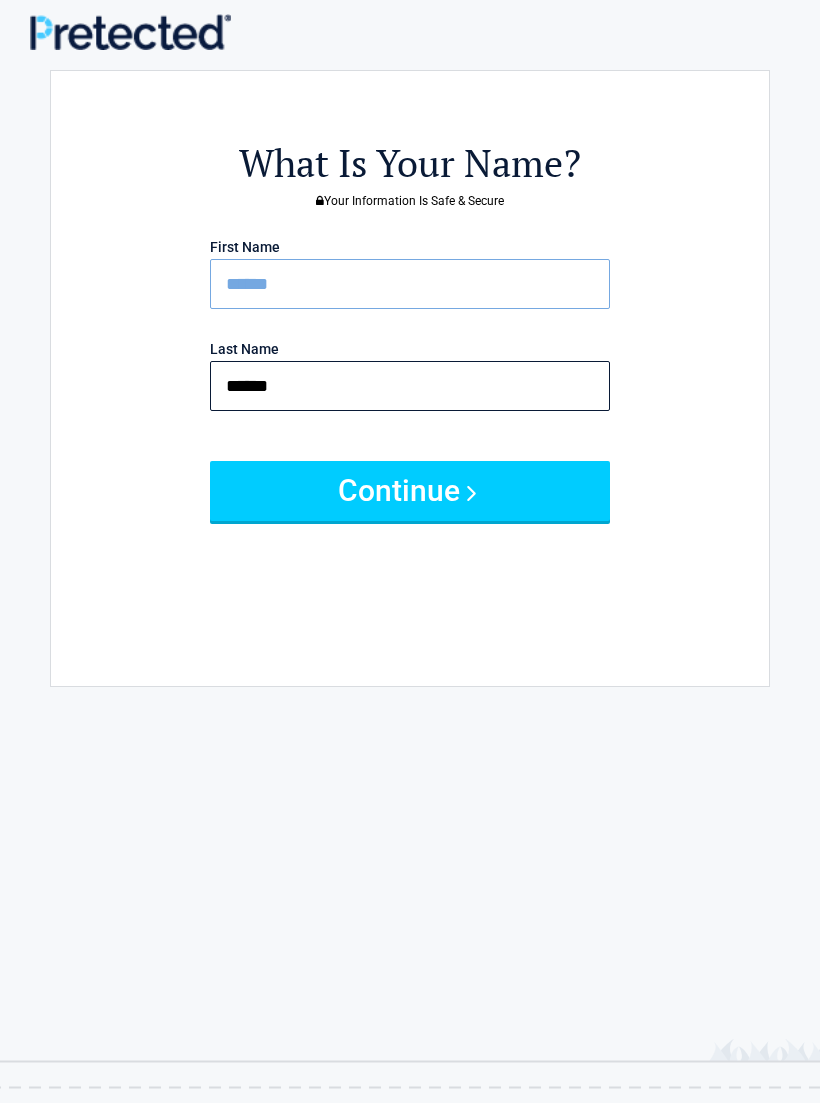 type on "******" 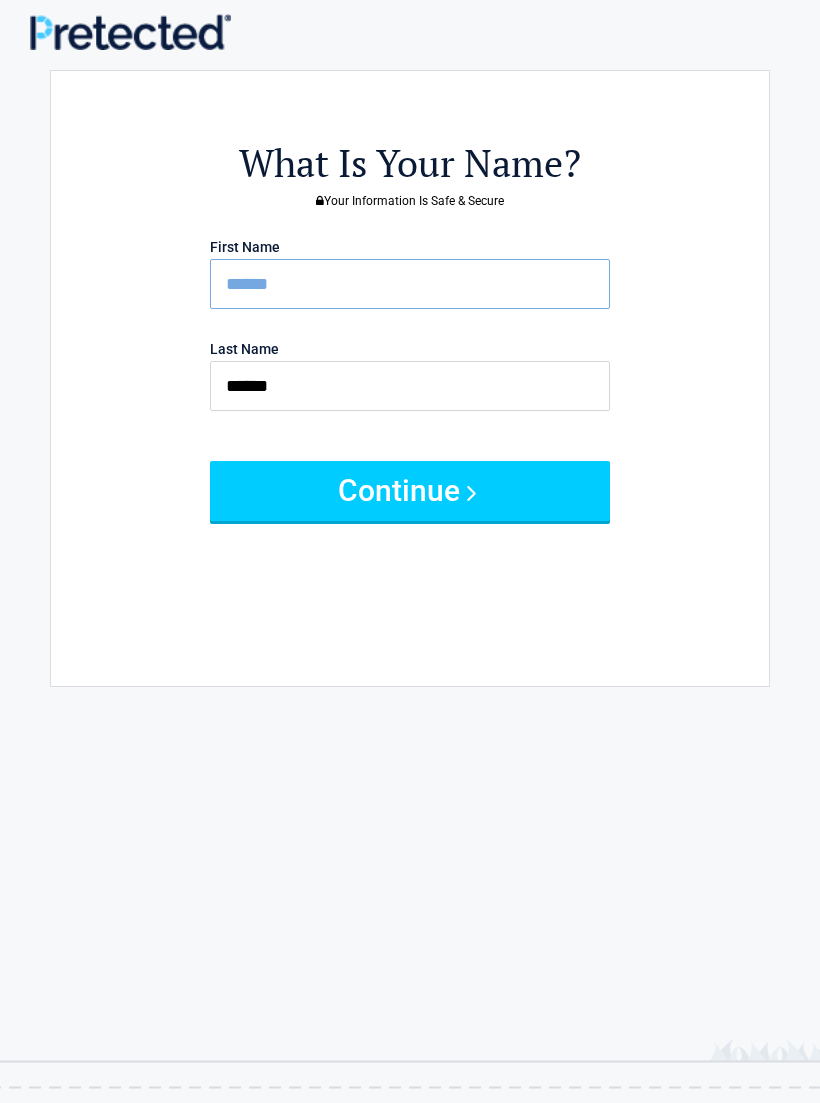 click on "Continue" at bounding box center (410, 491) 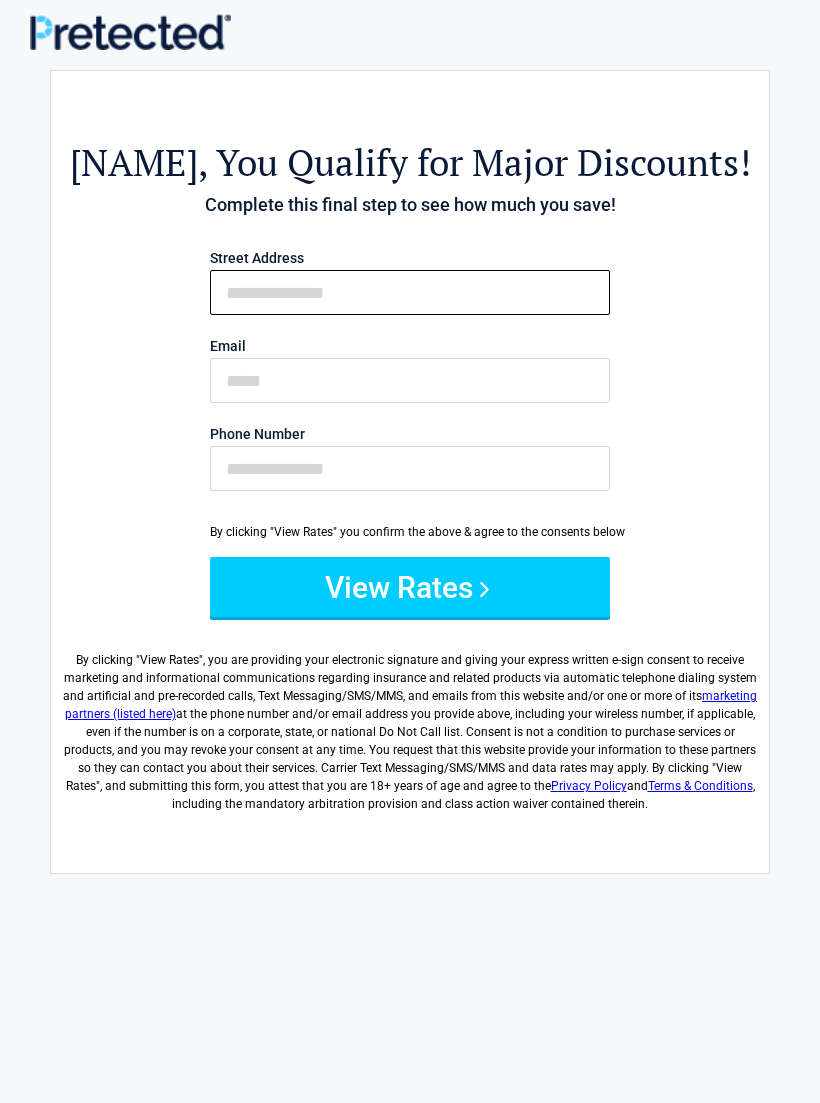 click on "First Name" at bounding box center [410, 292] 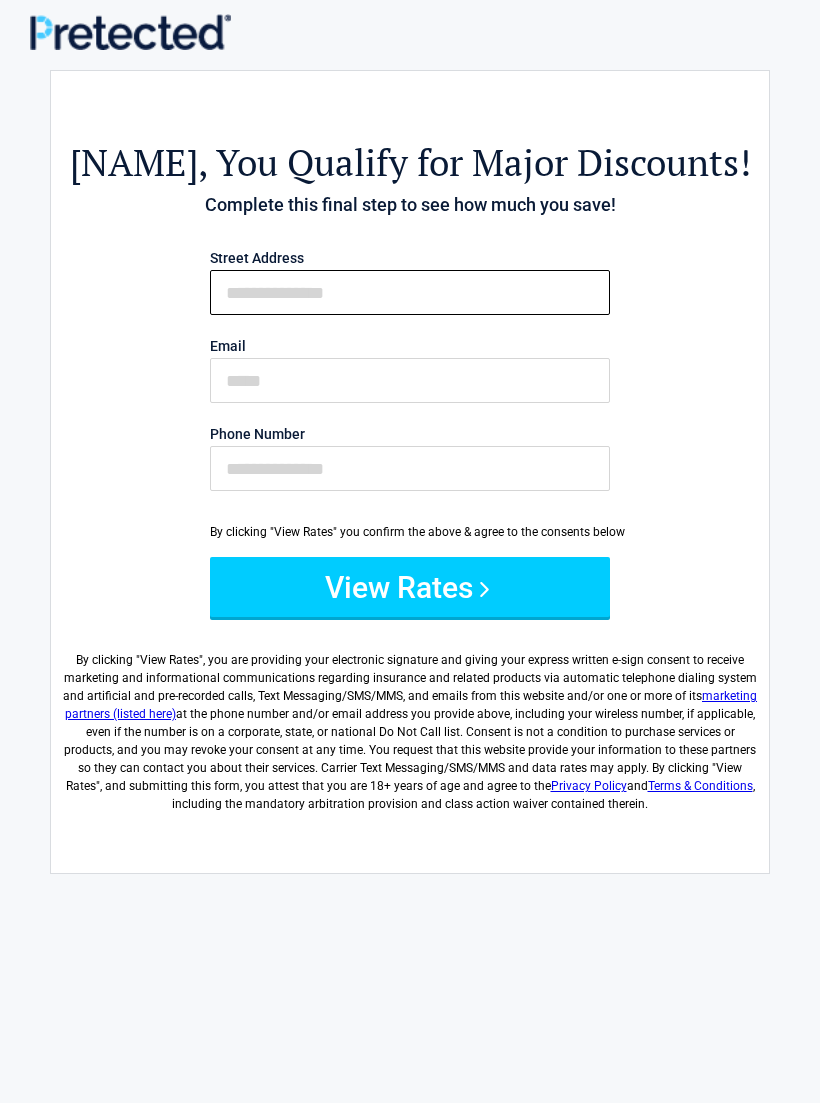type on "**********" 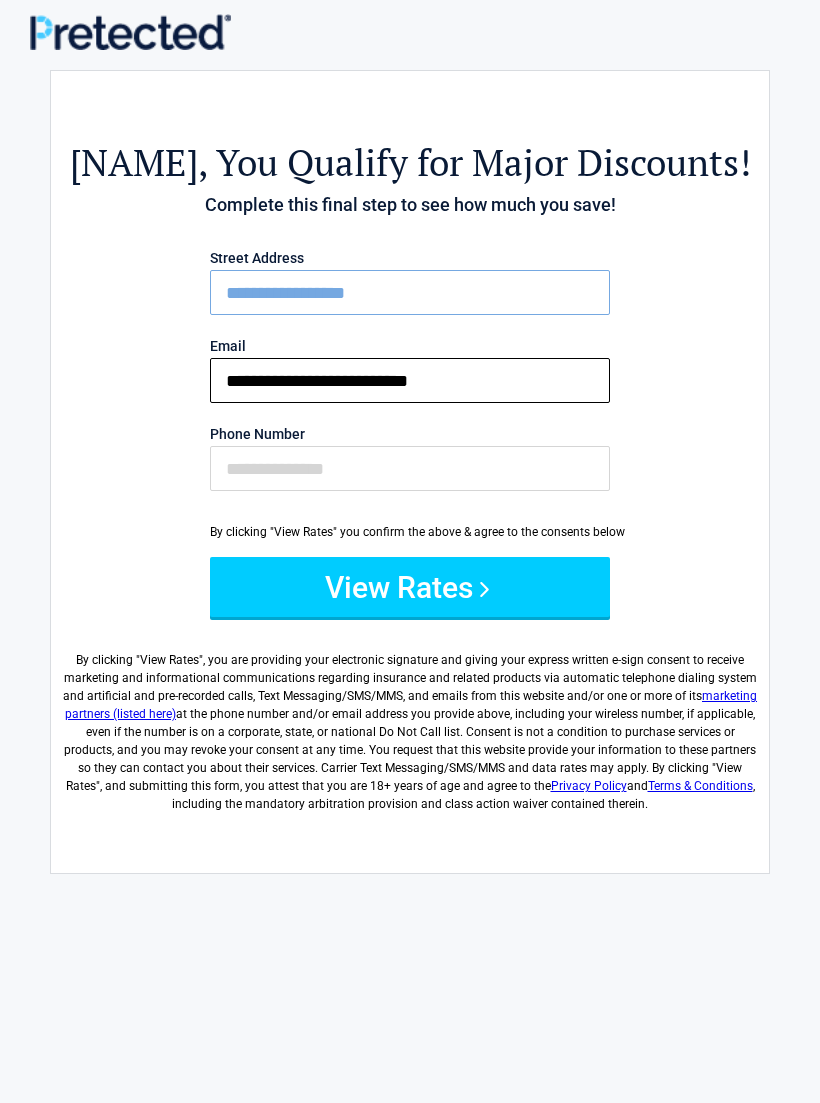 type on "**********" 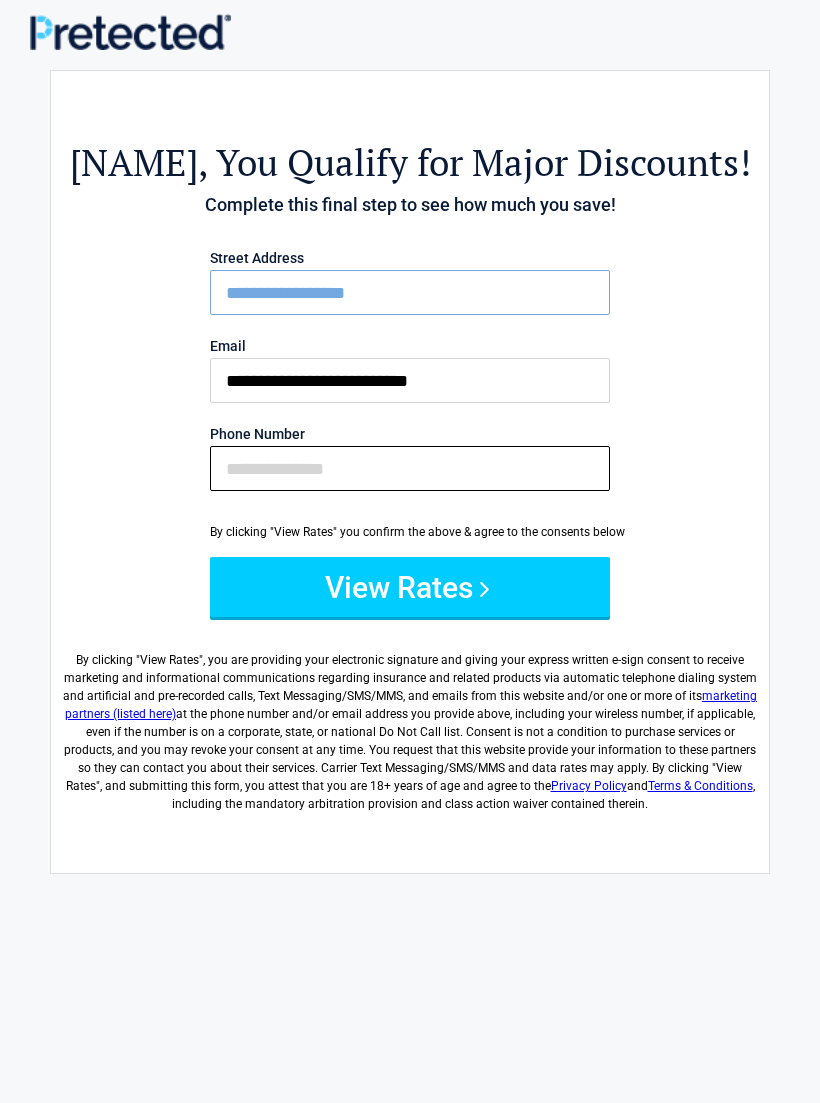click on "Phone Number" at bounding box center (410, 468) 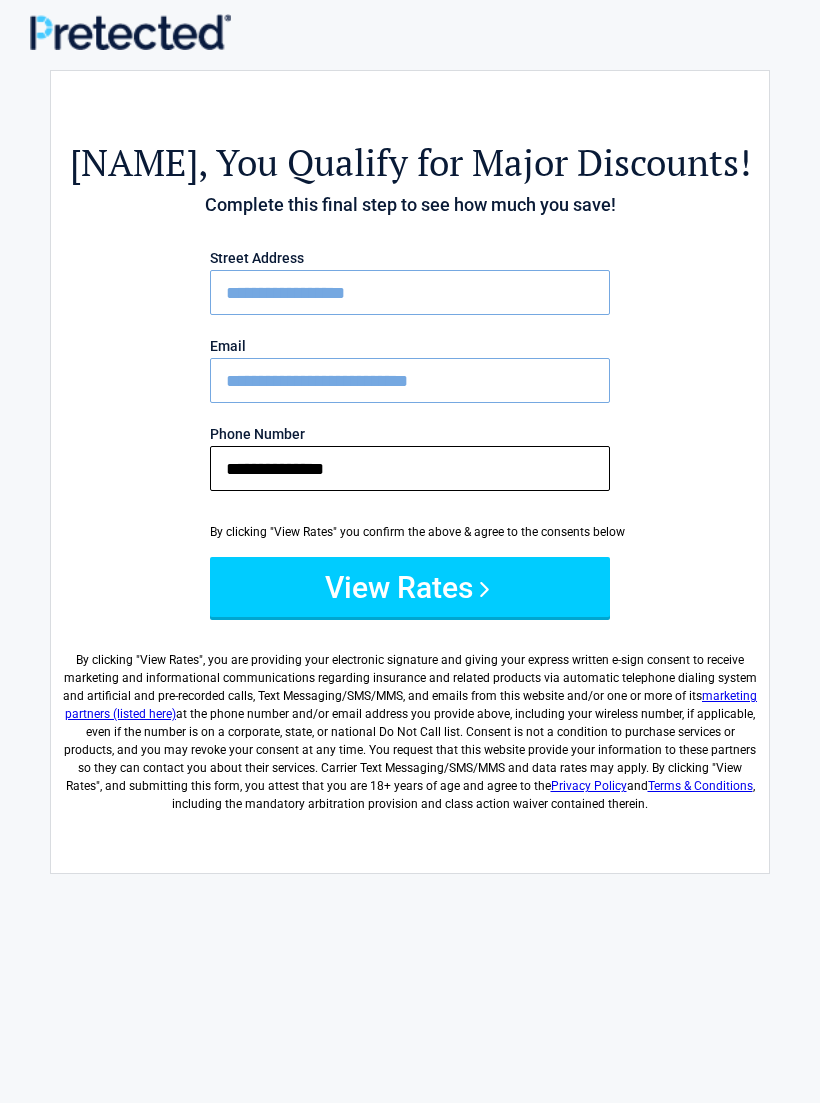 type on "**********" 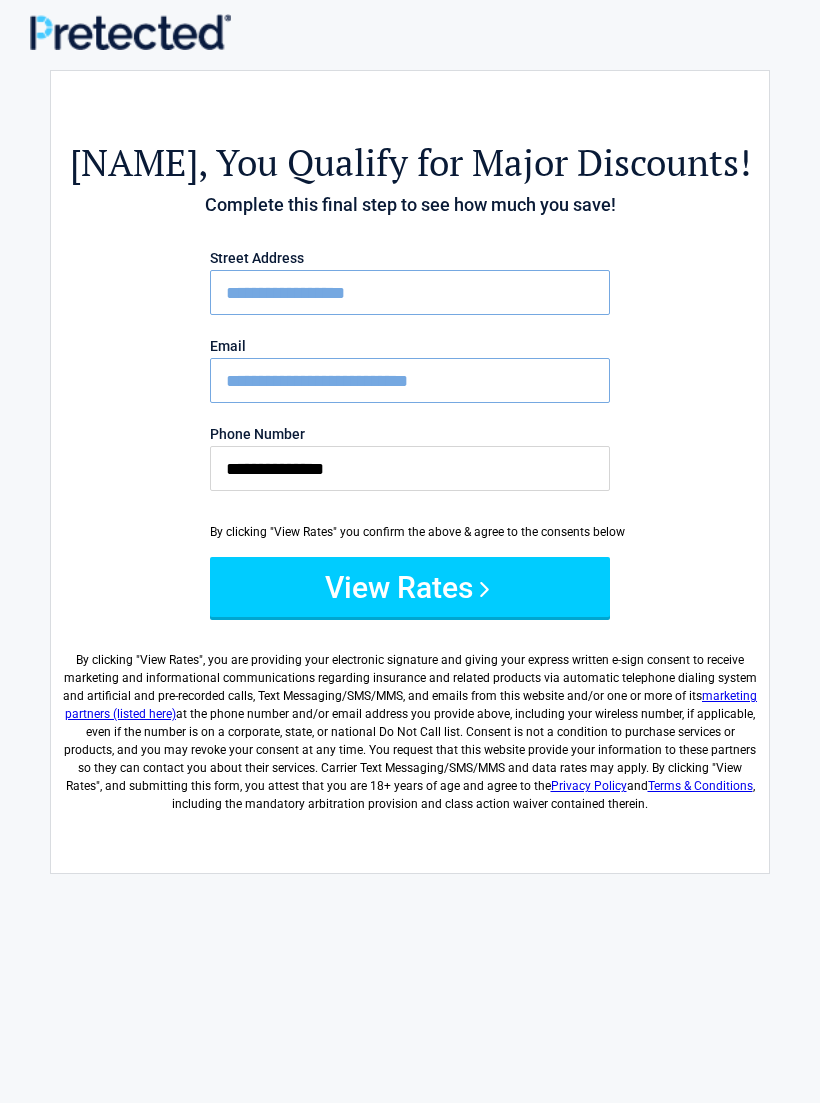 click on "View Rates" at bounding box center [410, 587] 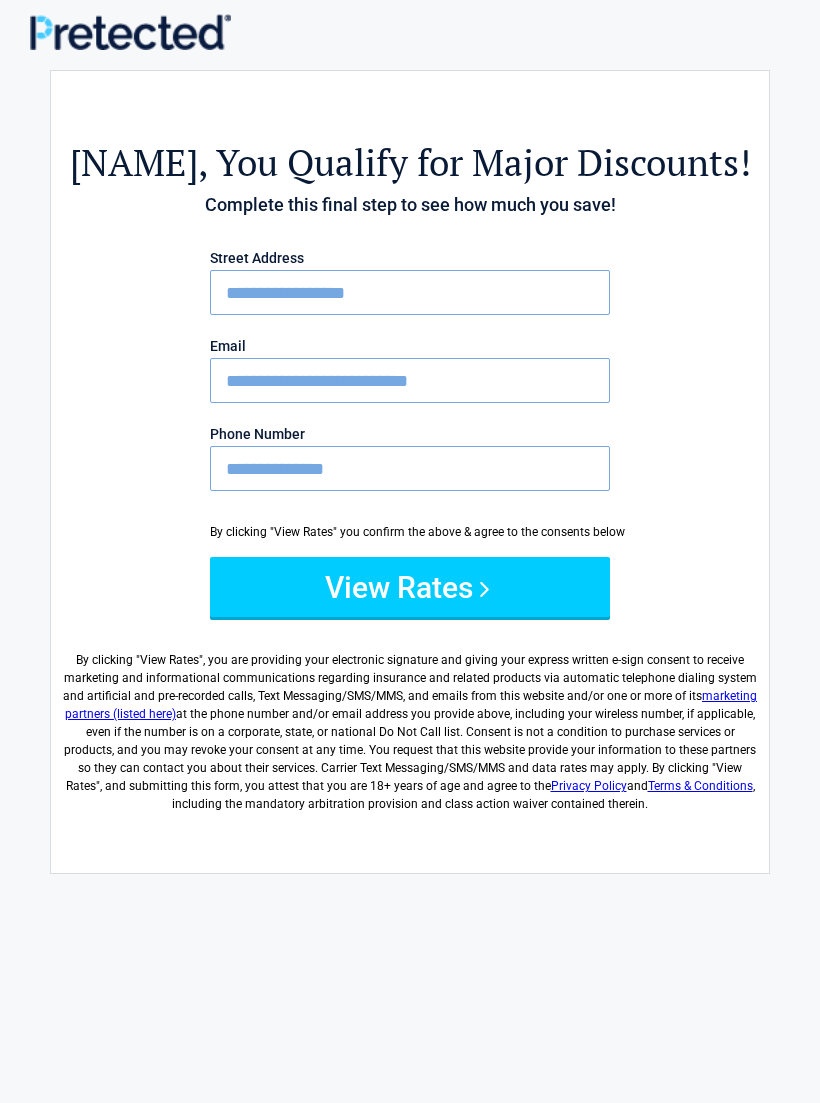 click on "**********" at bounding box center (410, 292) 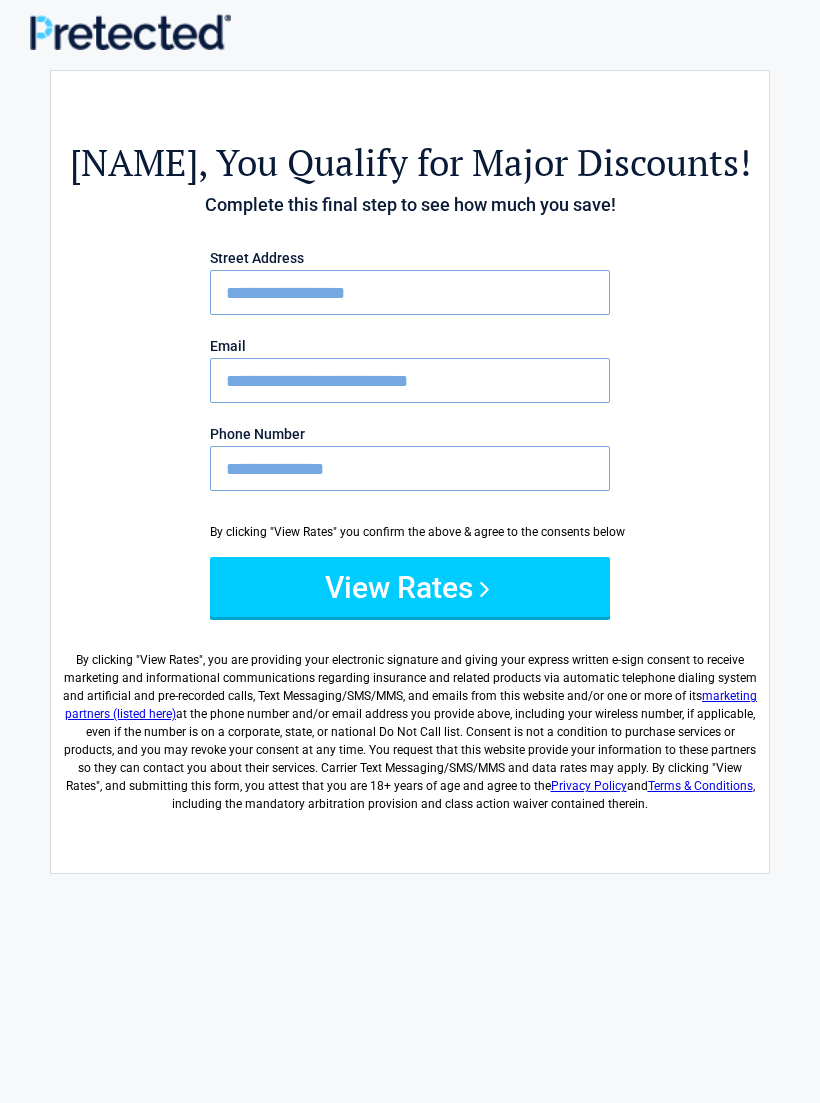 click on "**********" at bounding box center [410, 292] 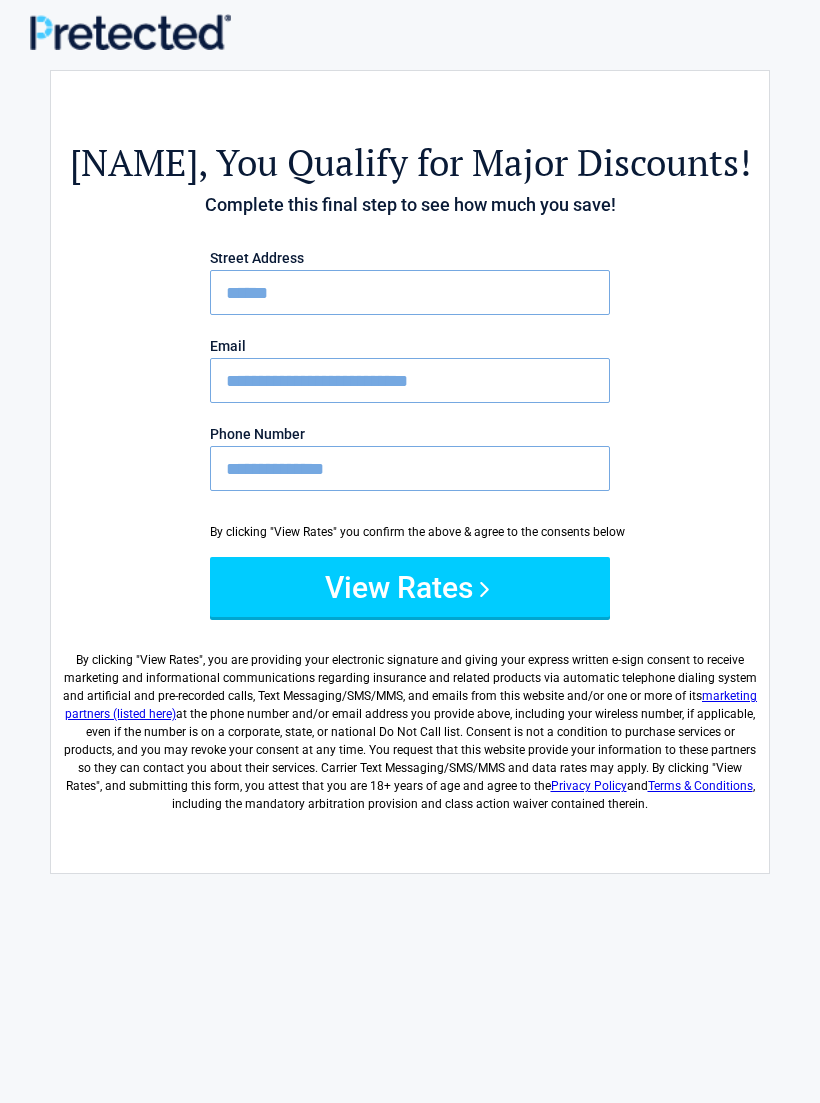 type on "****" 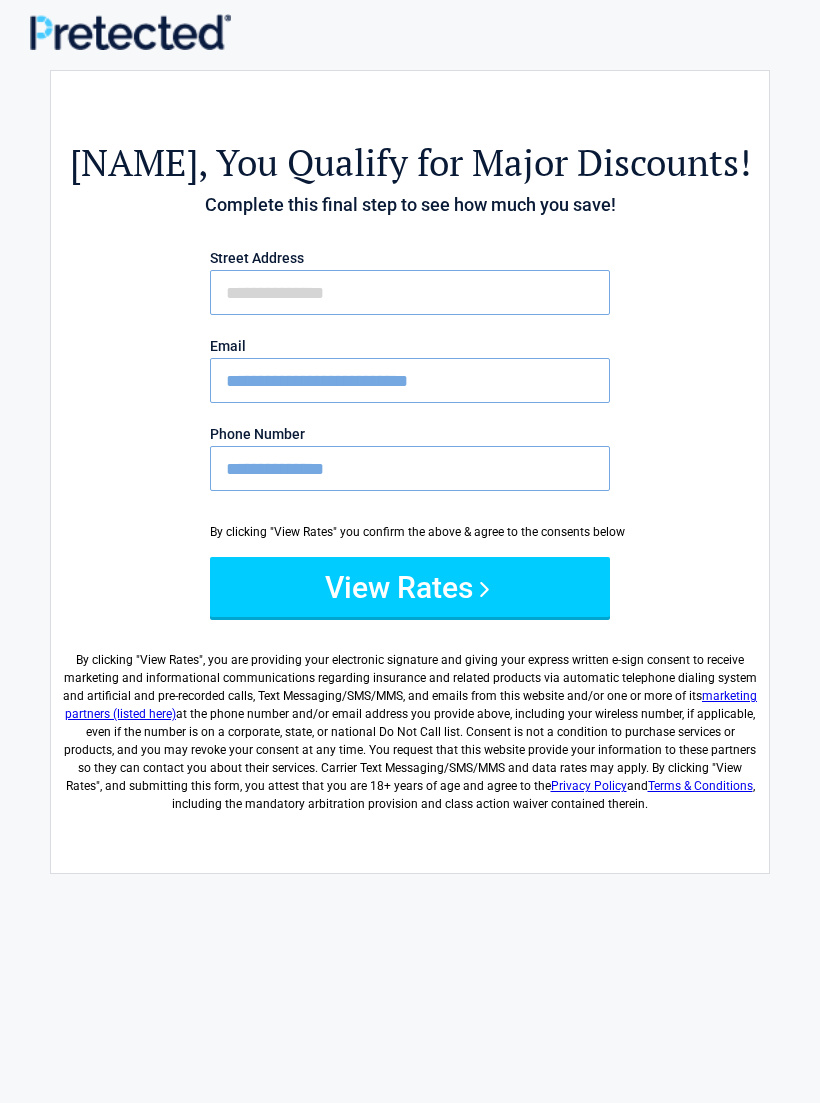 type on "**********" 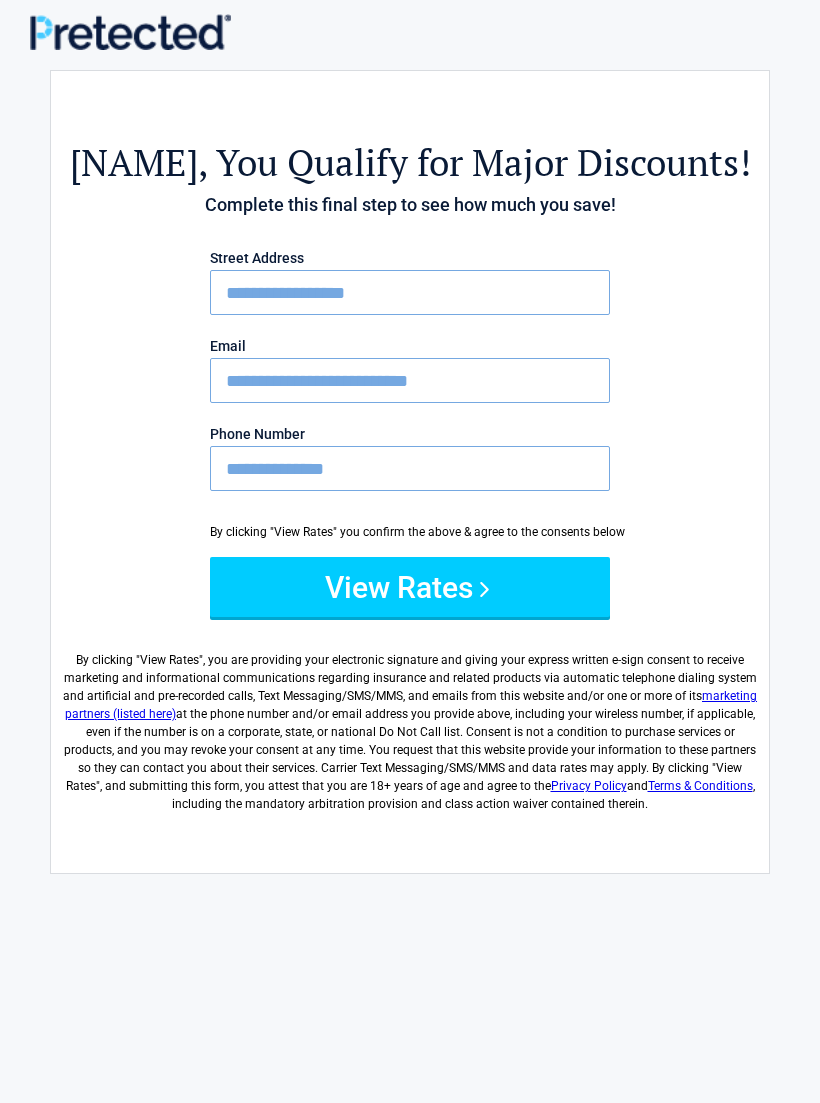 scroll, scrollTop: 0, scrollLeft: 0, axis: both 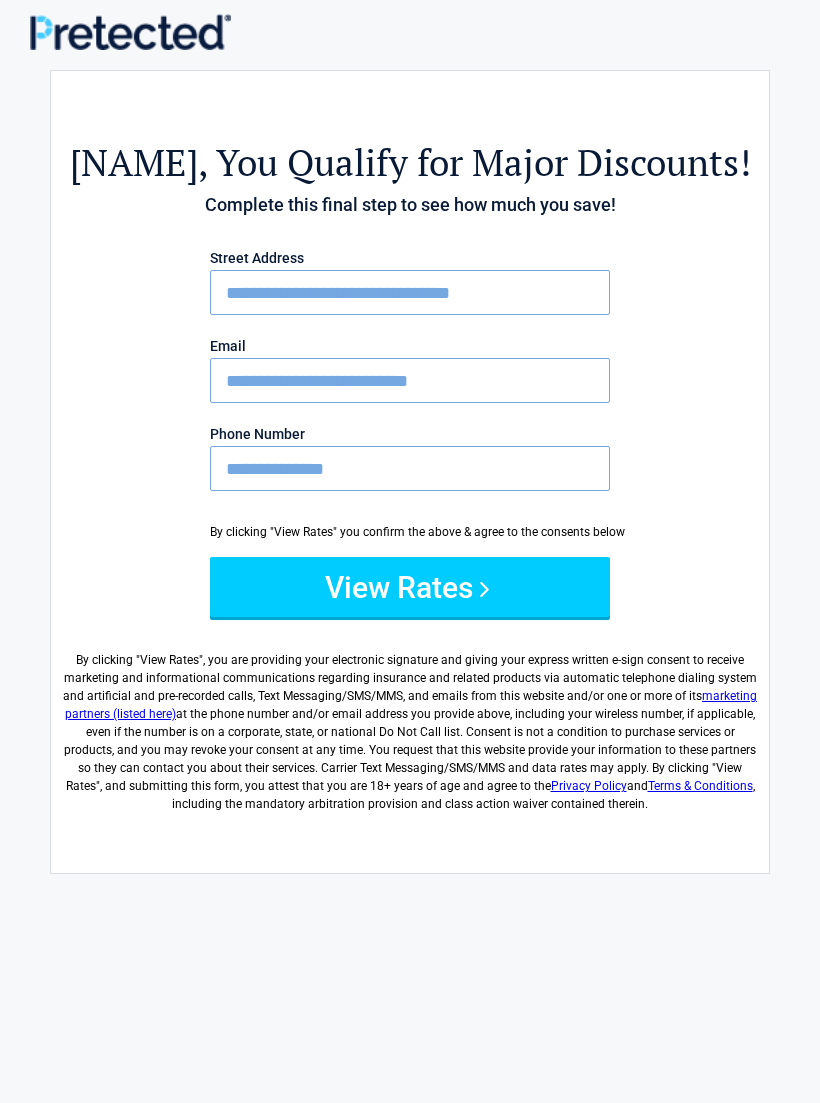 type on "**********" 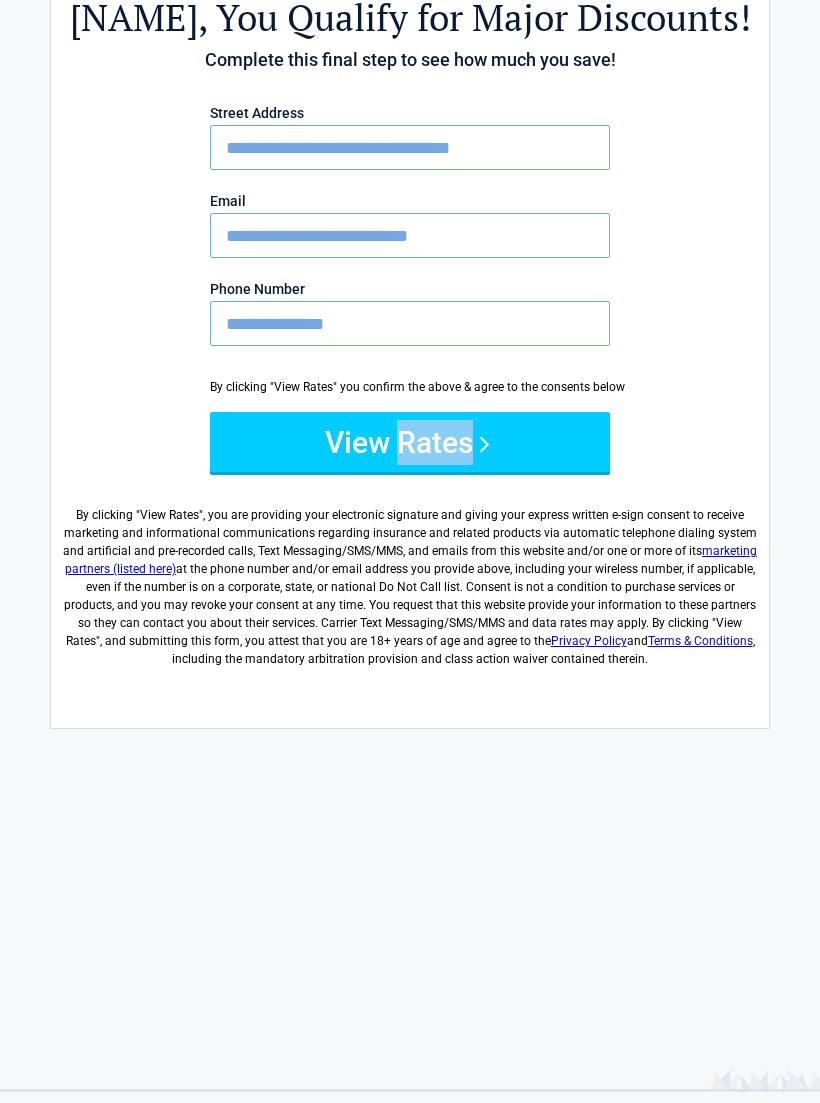 scroll, scrollTop: 145, scrollLeft: 0, axis: vertical 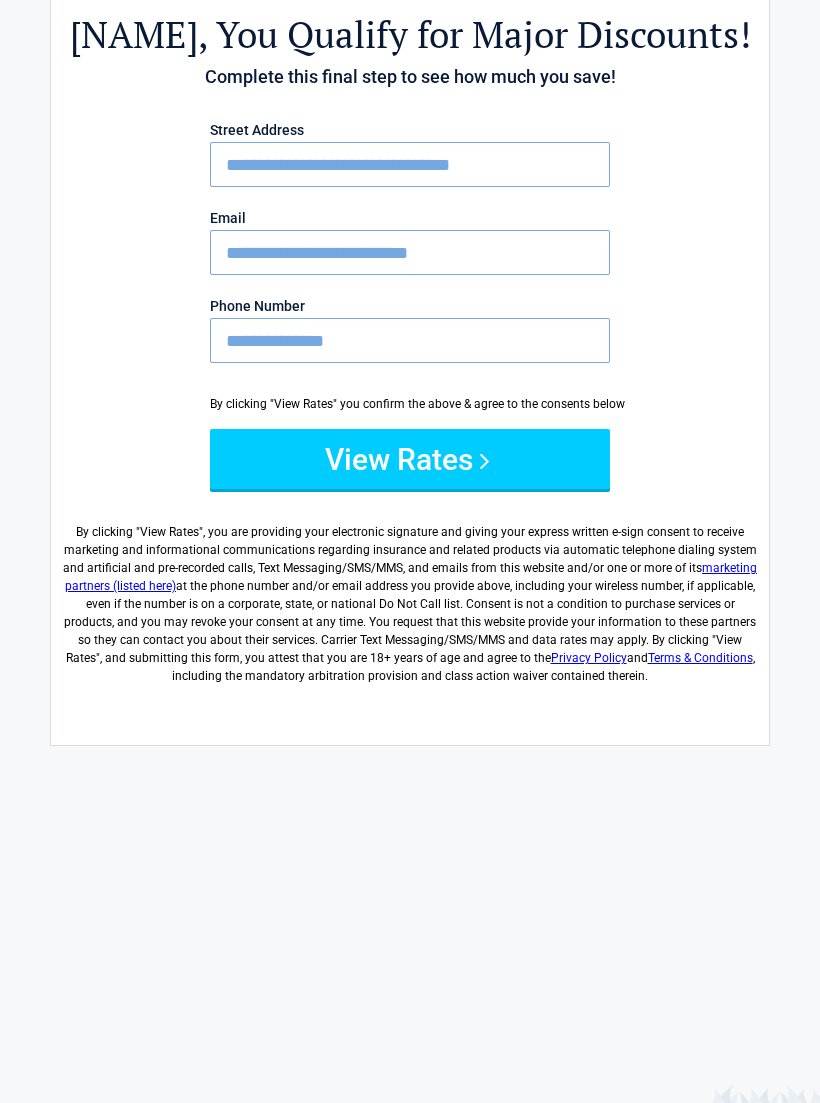 click on "**********" at bounding box center [410, 334] 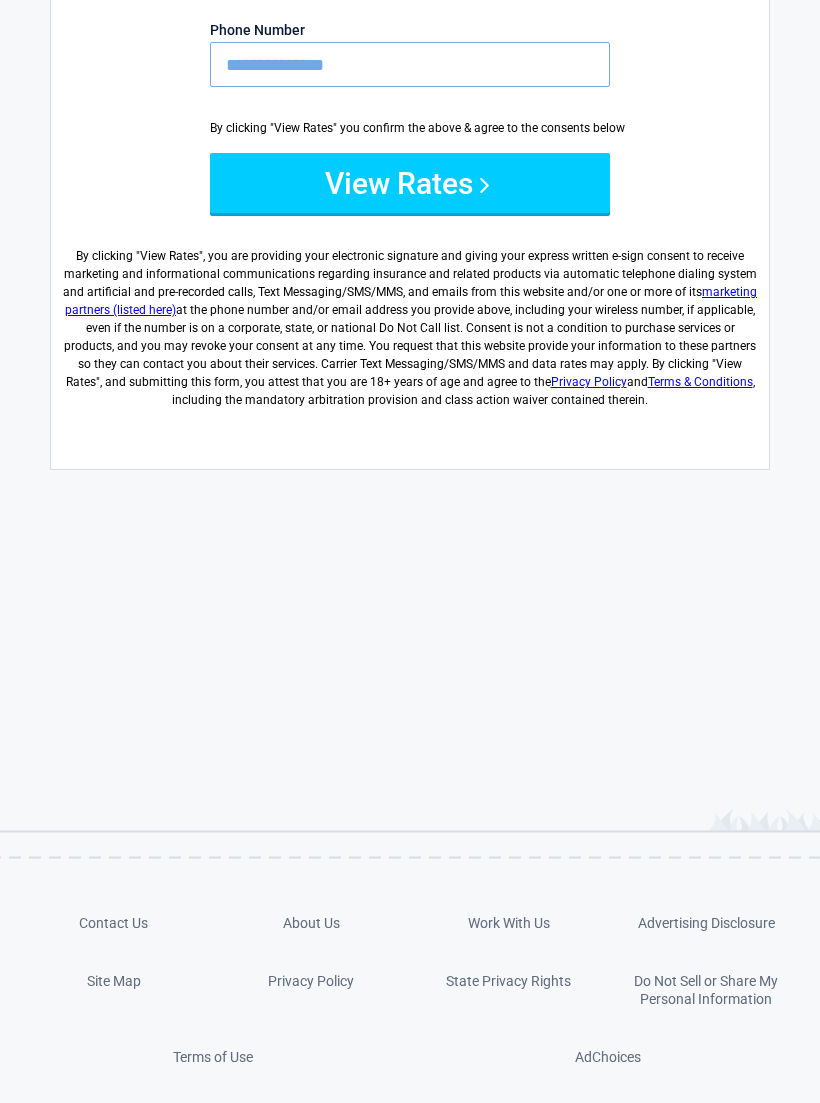 scroll, scrollTop: 346, scrollLeft: 0, axis: vertical 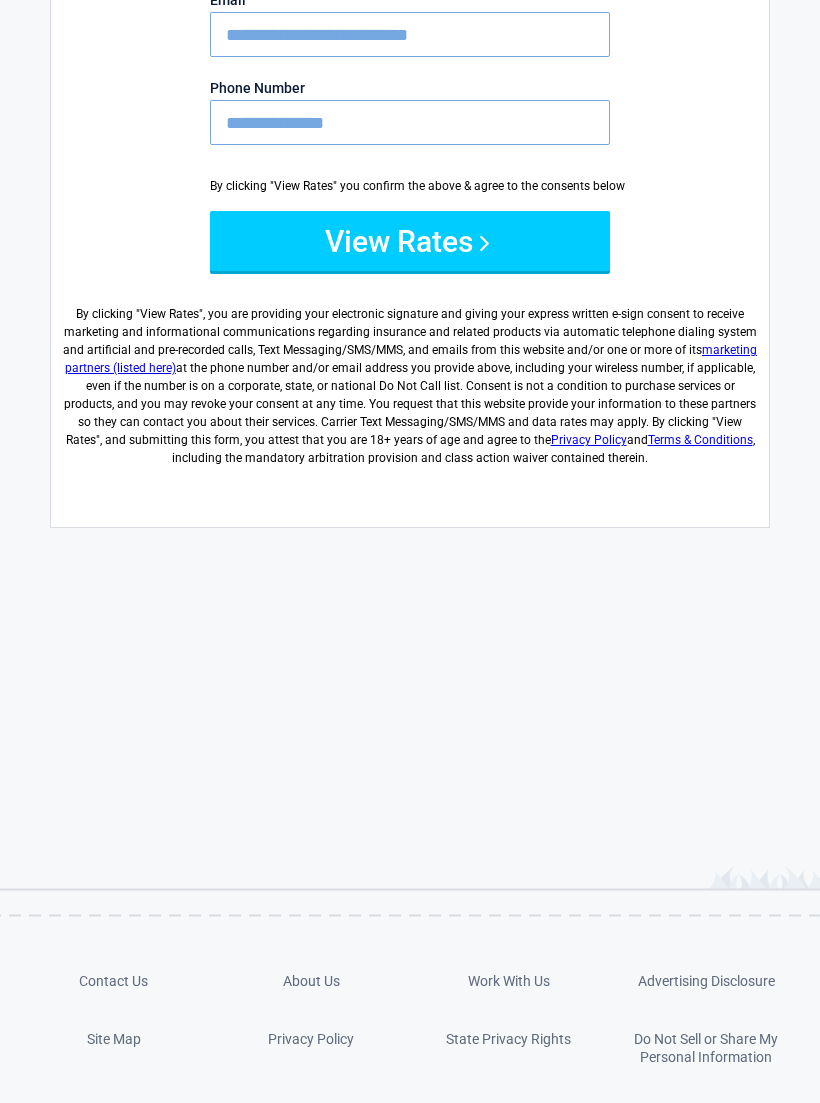 click on "marketing partners (listed here)" at bounding box center [411, 359] 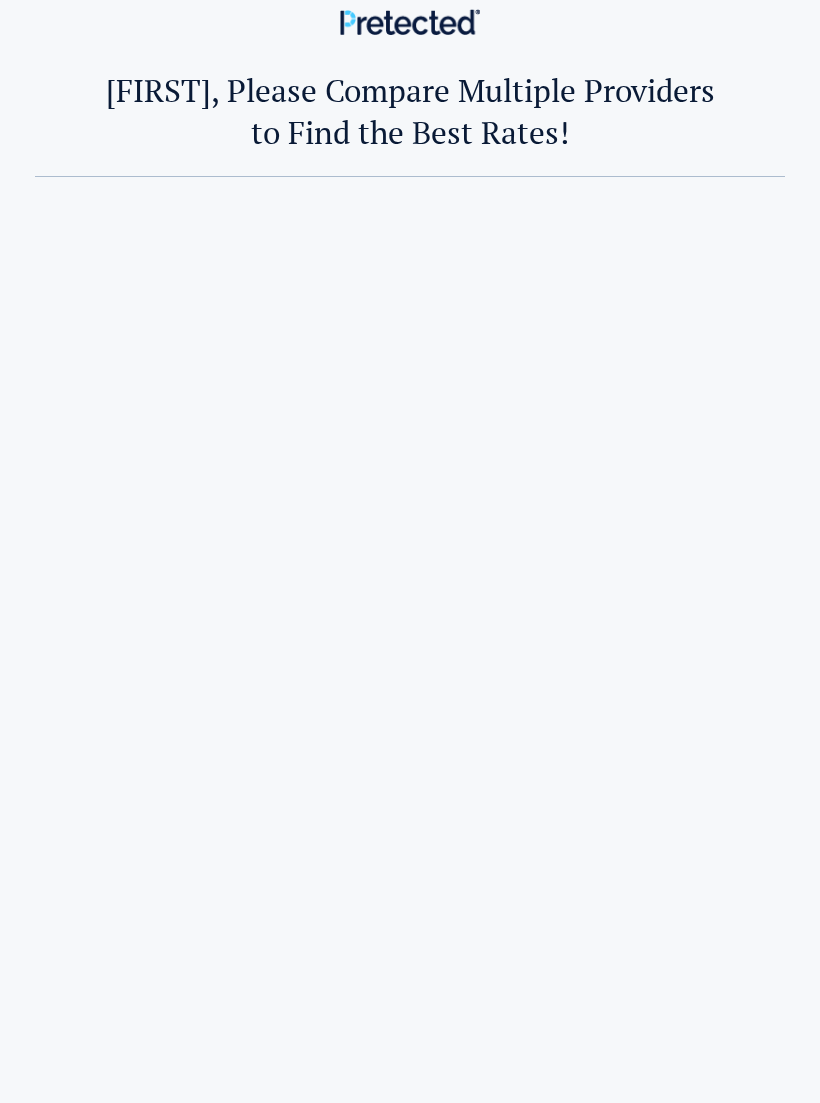 scroll, scrollTop: 0, scrollLeft: 0, axis: both 